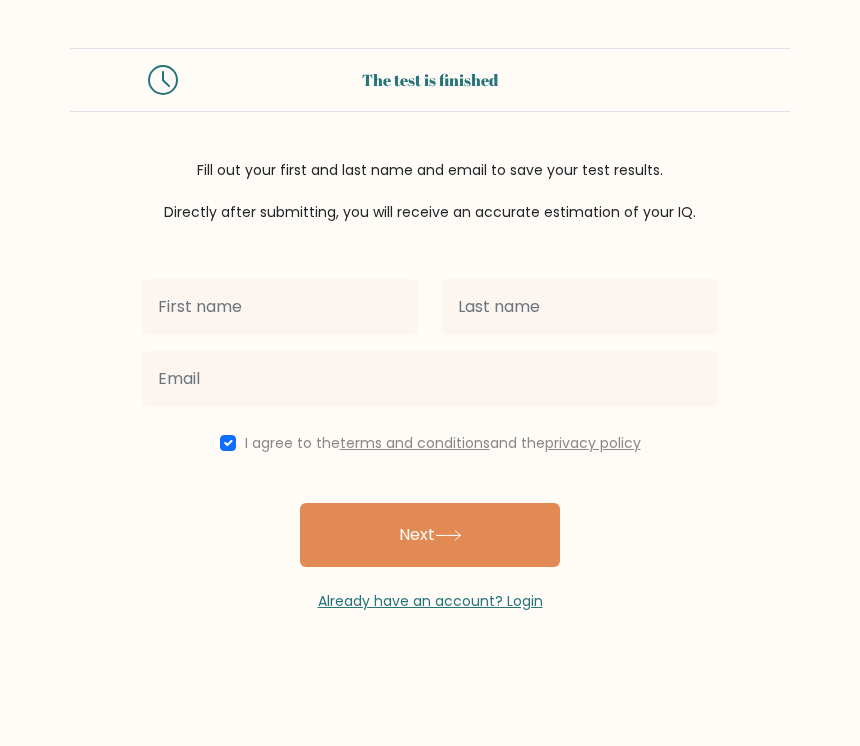 scroll, scrollTop: 0, scrollLeft: 0, axis: both 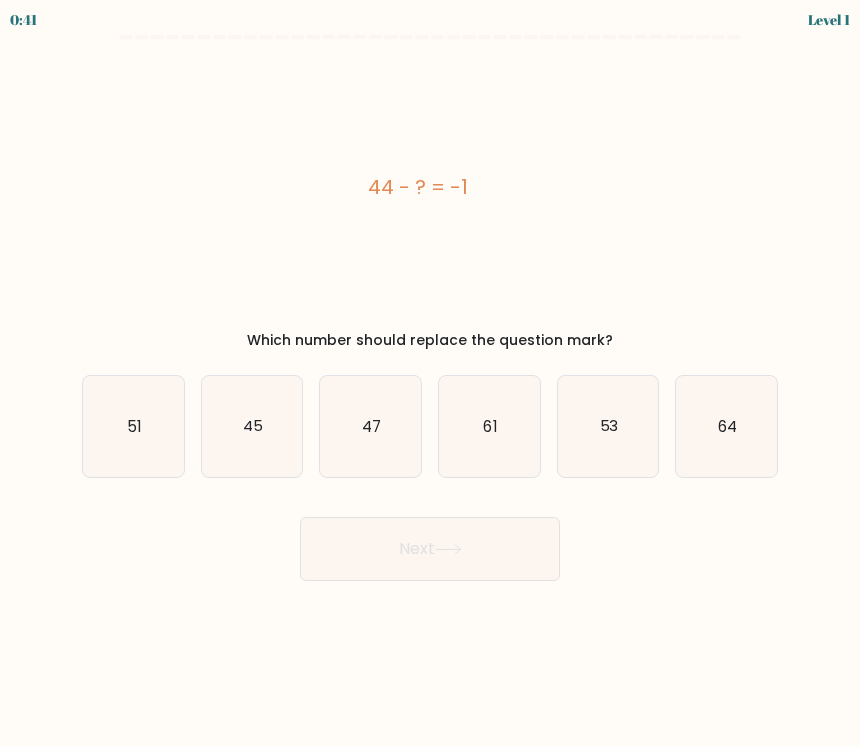click on "Next" at bounding box center (430, 549) 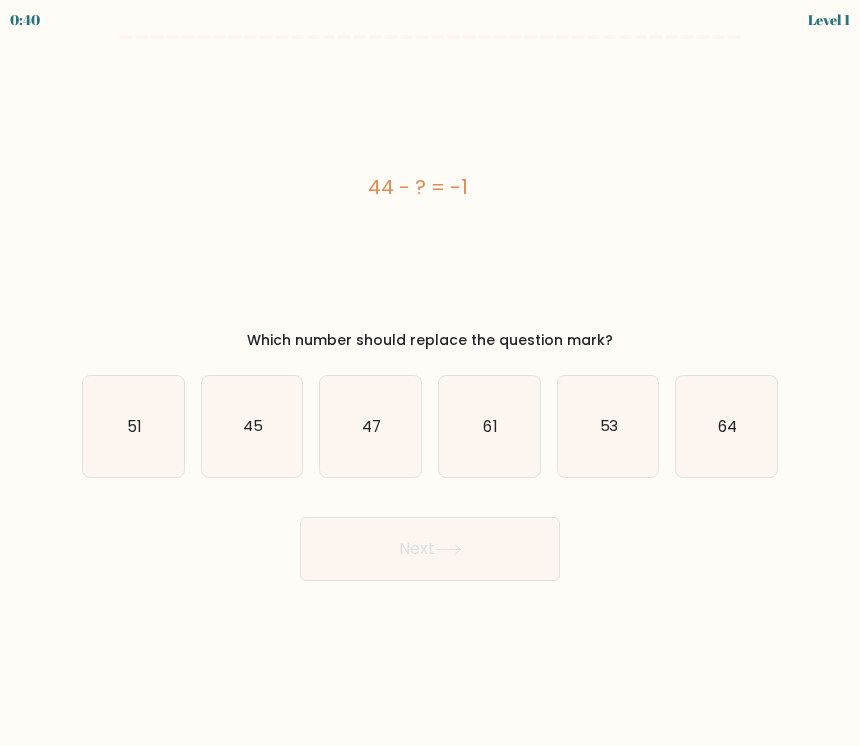click on "47" 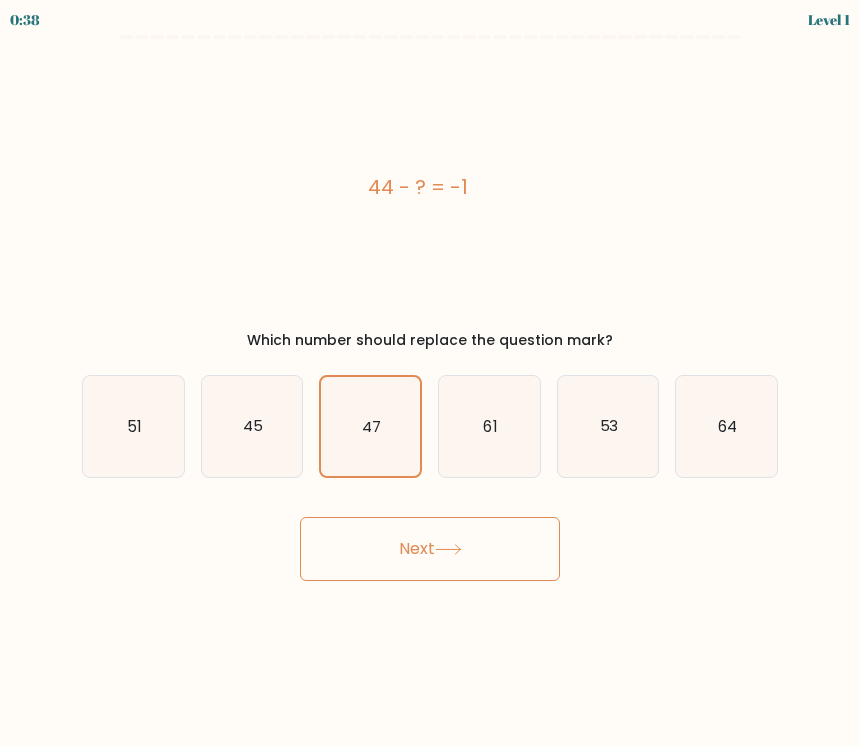 click on "Next" at bounding box center (430, 549) 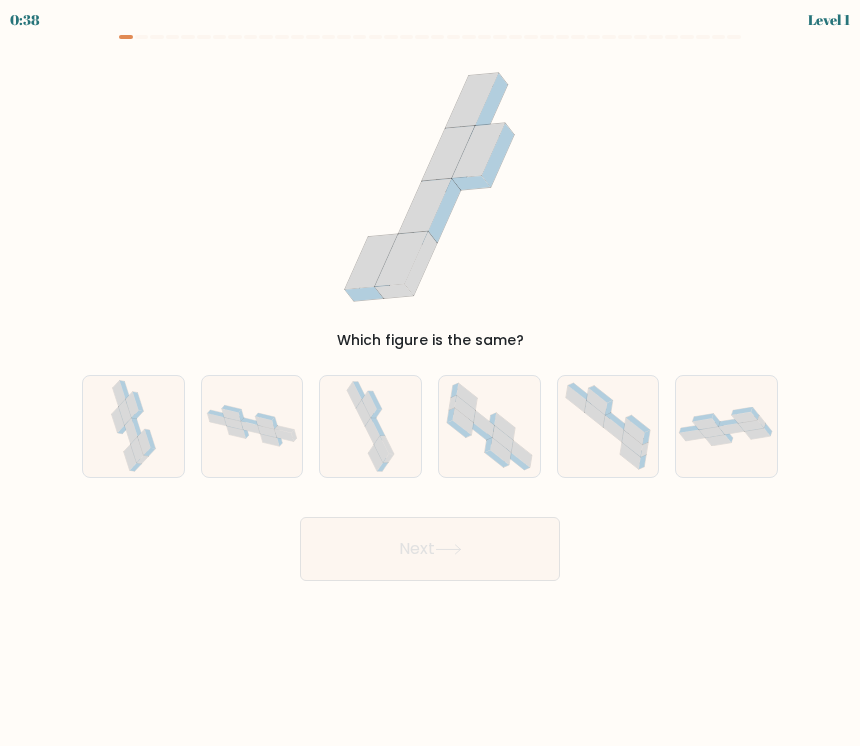 click 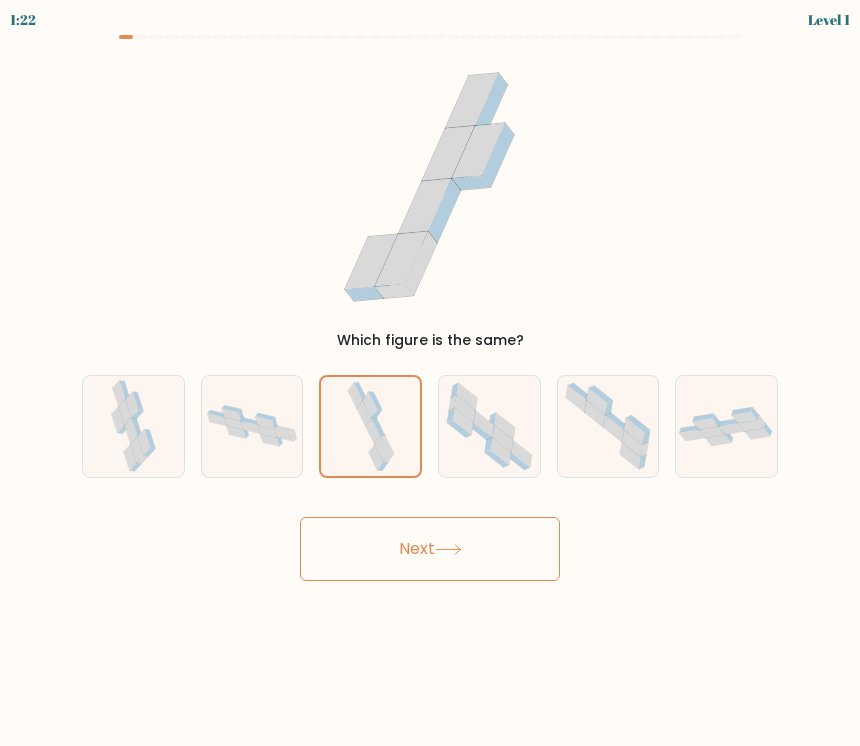 click on "Next" at bounding box center (430, 549) 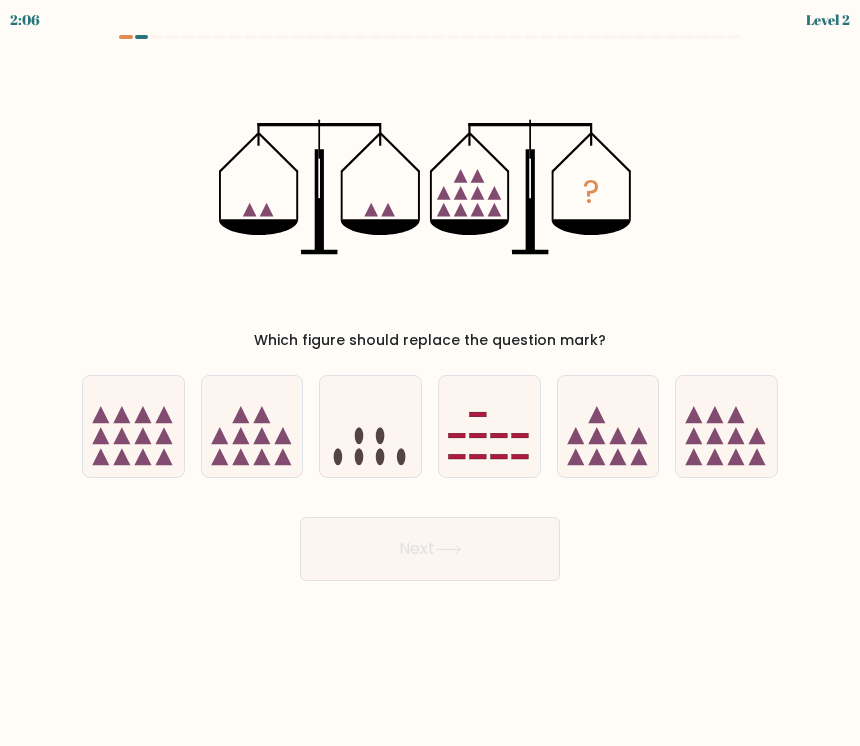 click 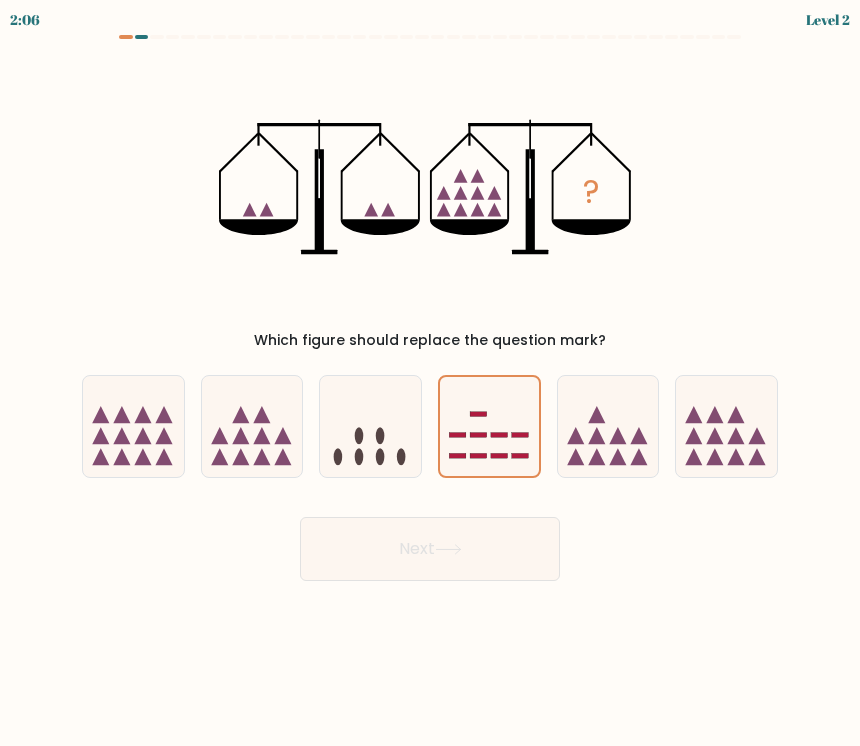 click on "Next" at bounding box center (430, 549) 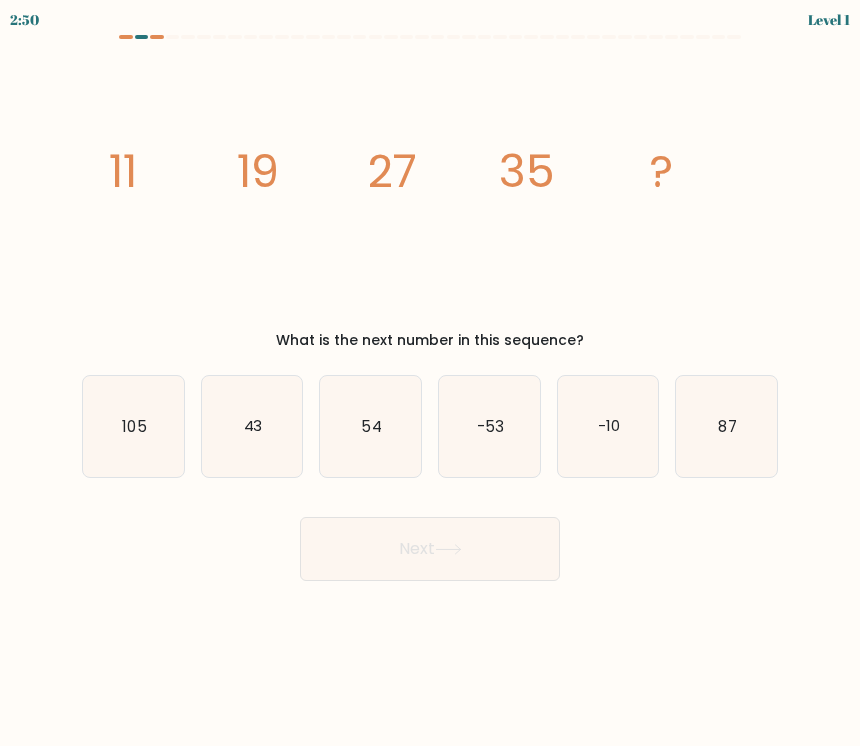 click on "Next" at bounding box center [430, 549] 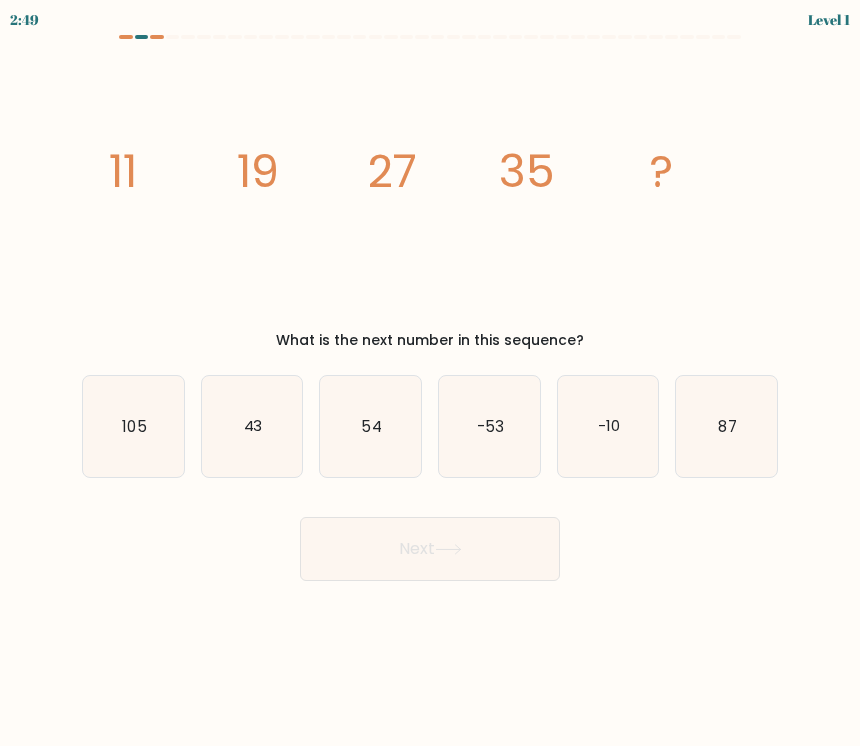 click on "-53" 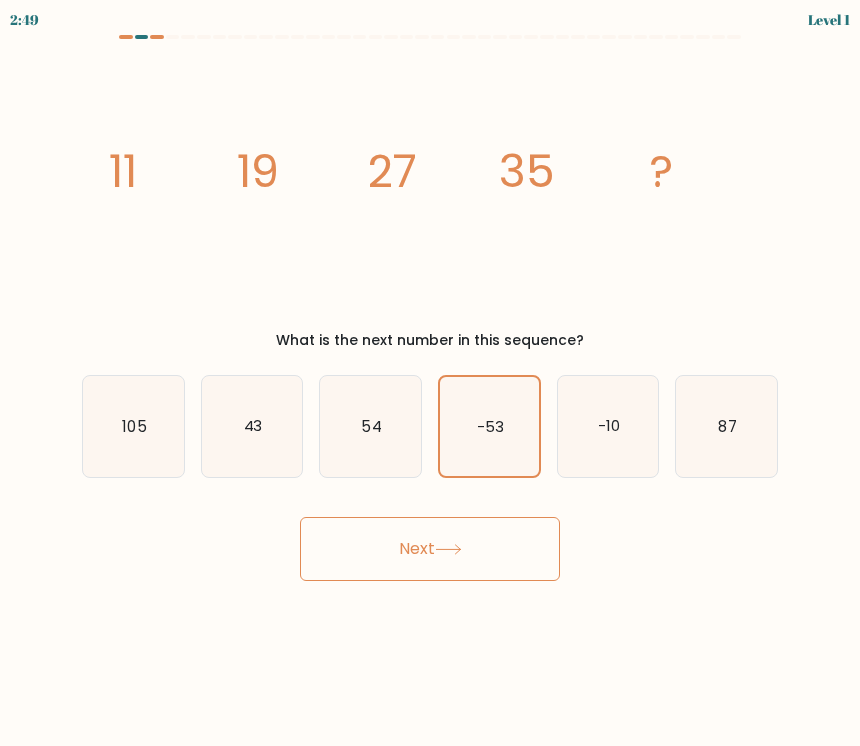 click on "Next" at bounding box center (430, 549) 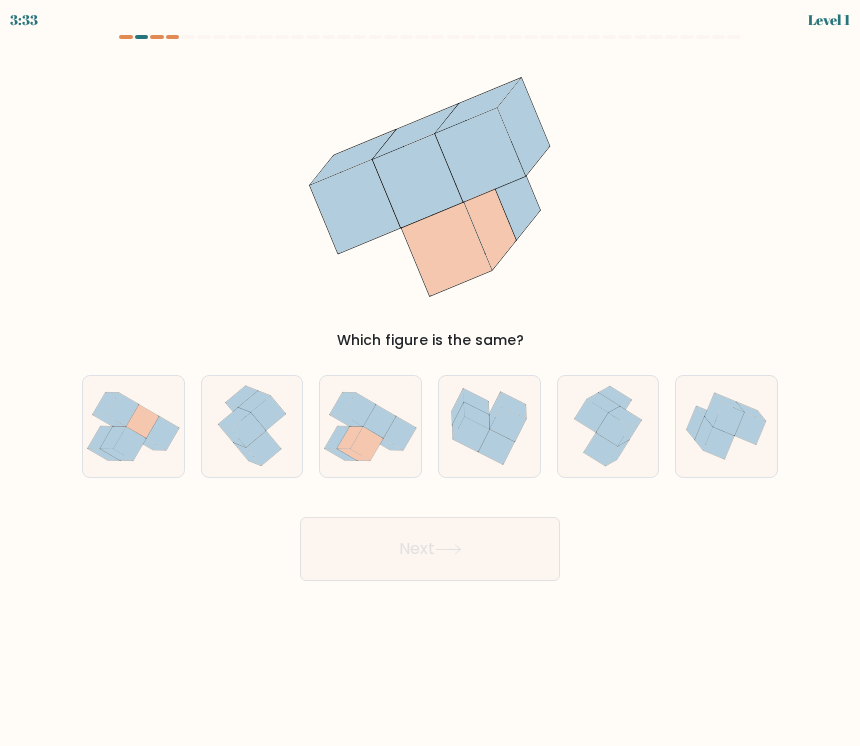 click 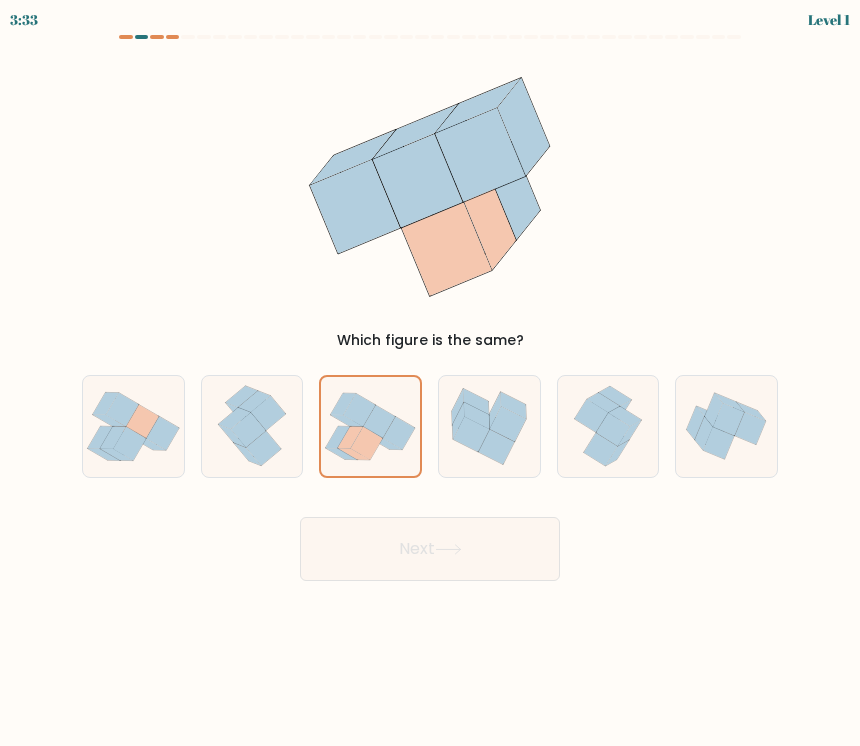 click on "Next" at bounding box center [430, 549] 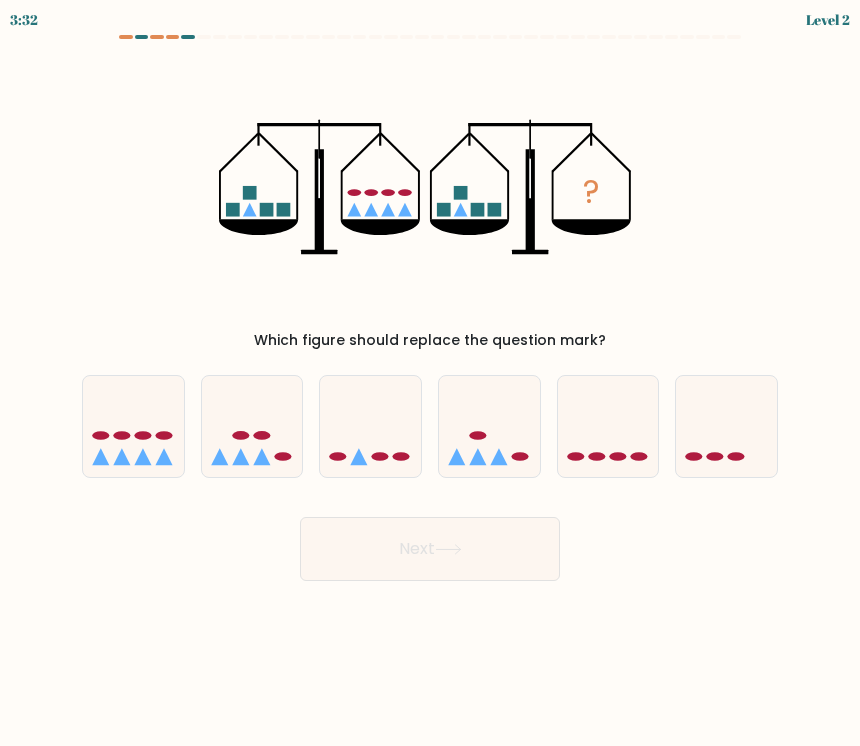 click 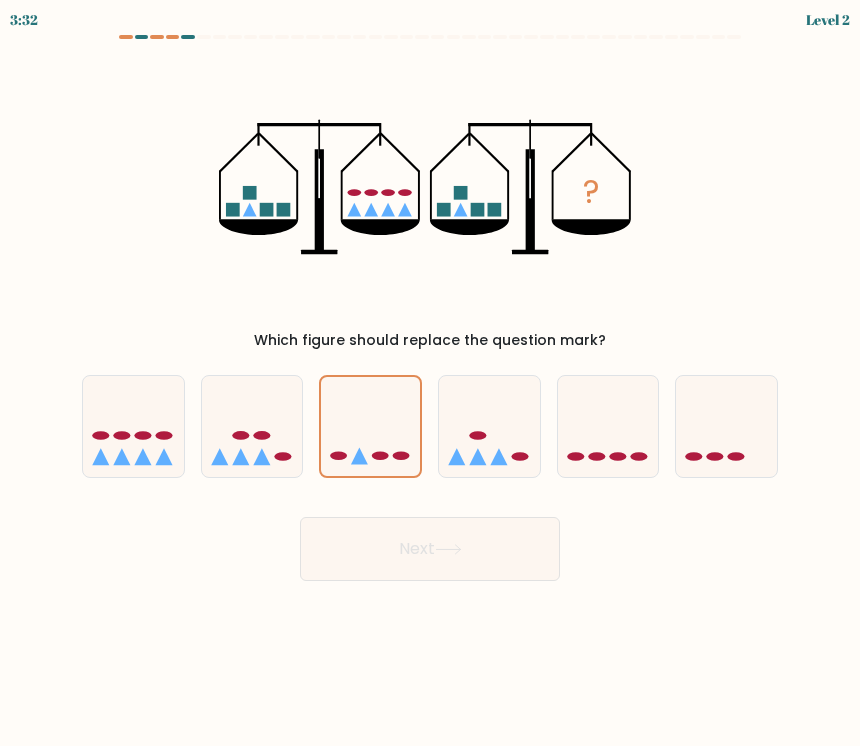 click on "Next" at bounding box center [430, 549] 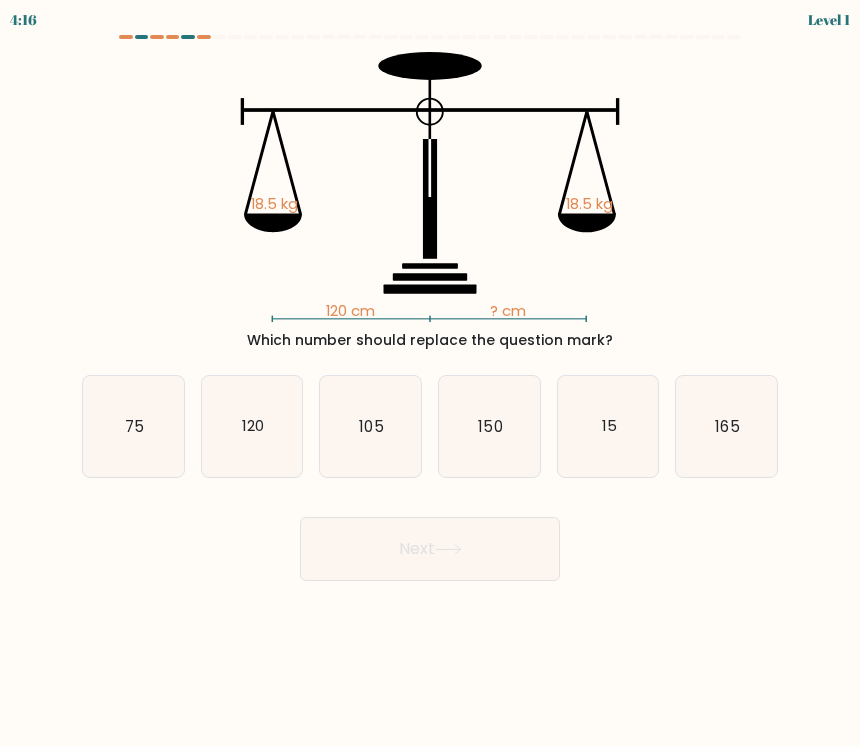 click on "150" 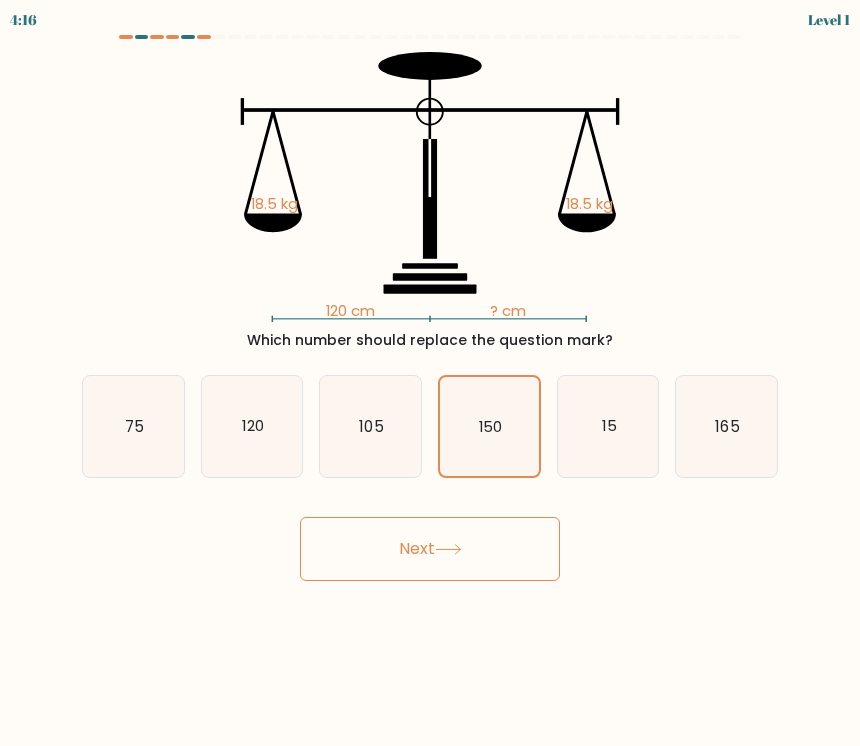 click 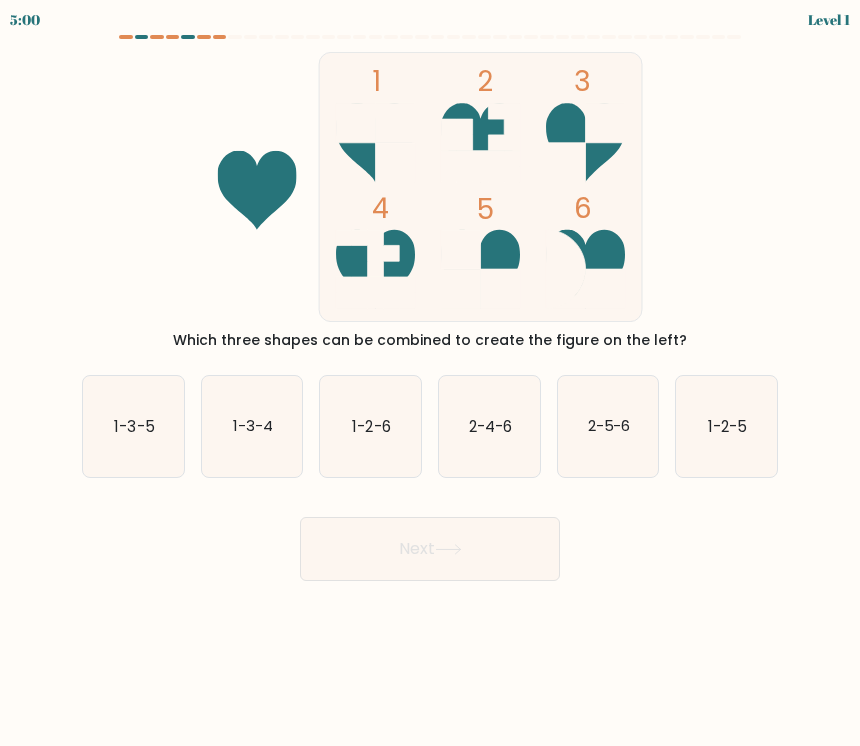 click on "1-2-6" 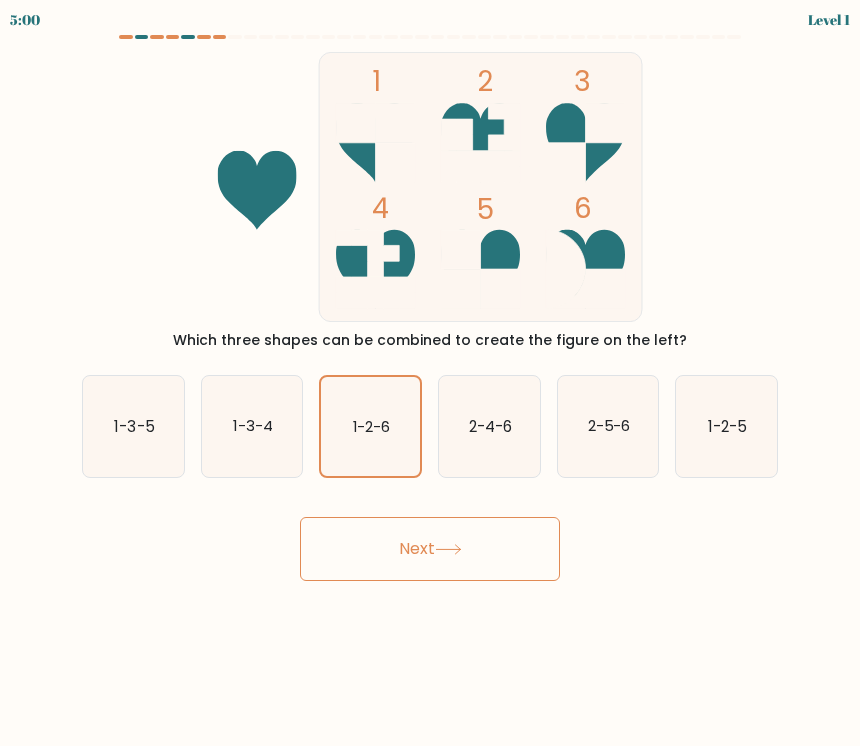 click on "Next" at bounding box center (430, 549) 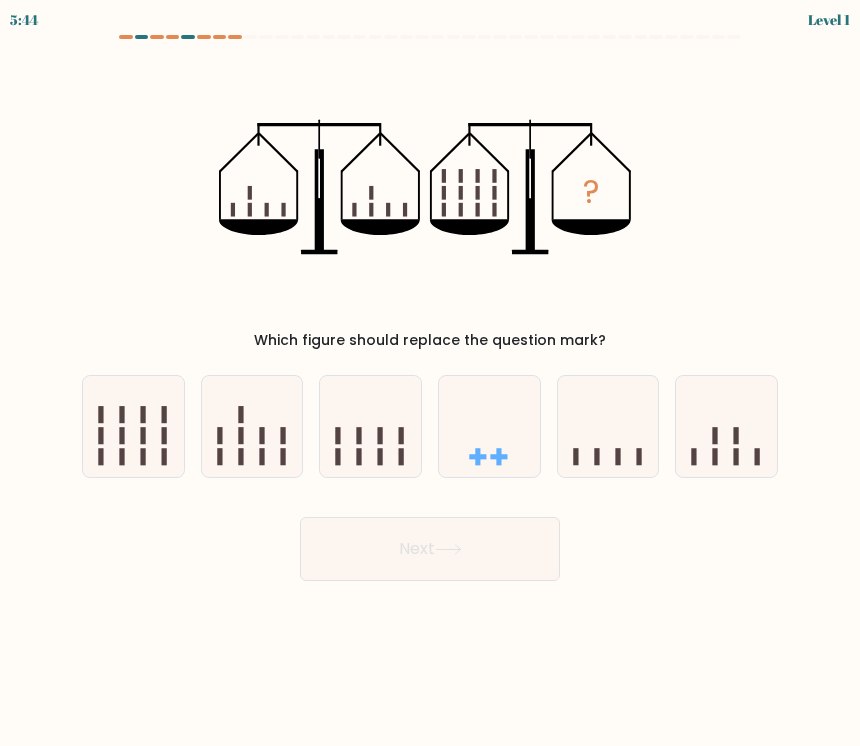 click at bounding box center [489, 426] 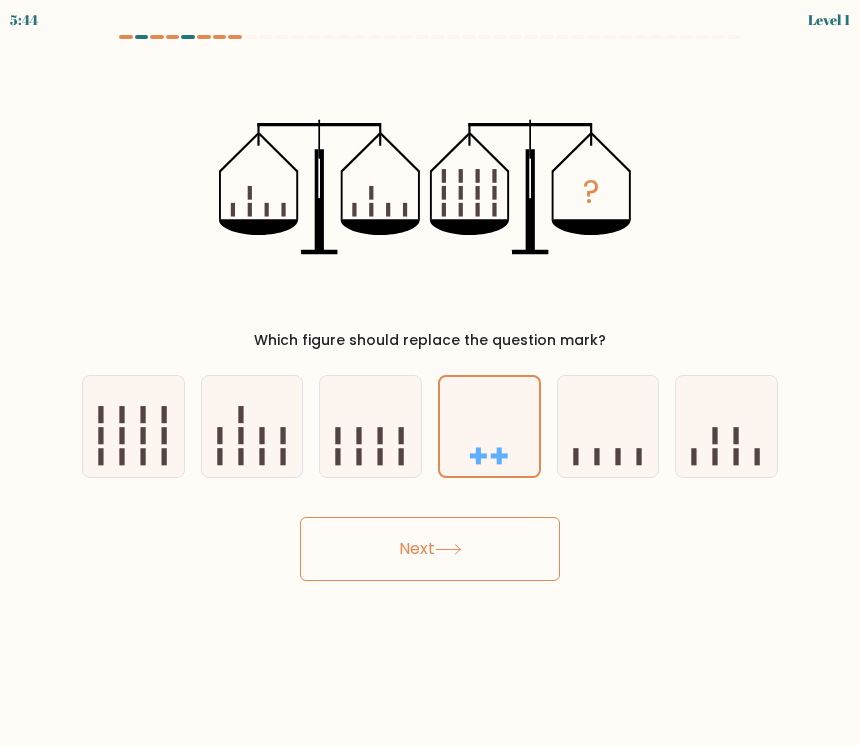 click on "Next" at bounding box center (430, 549) 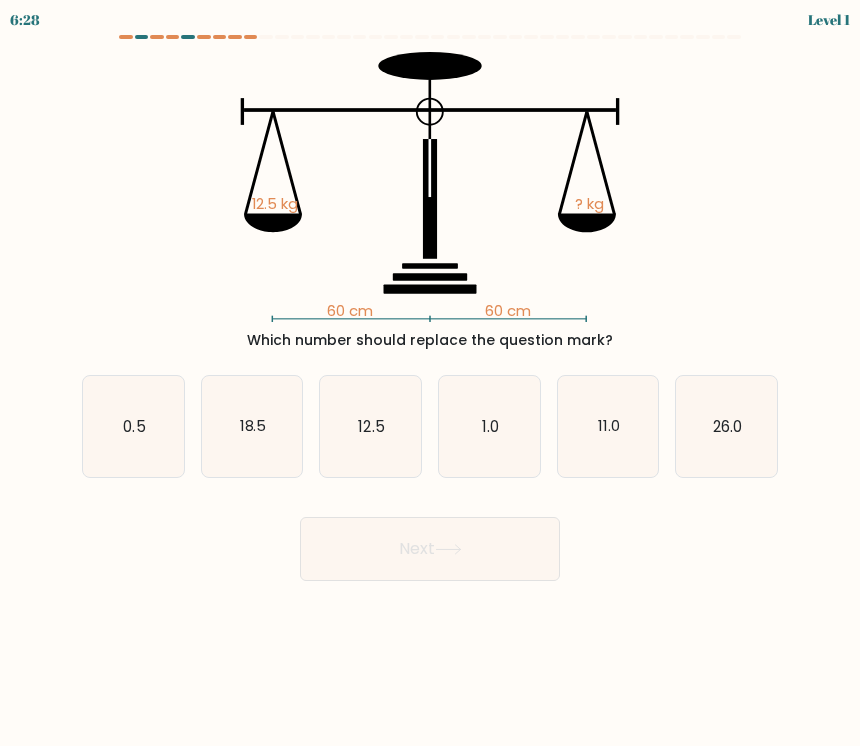 click on "12.5" 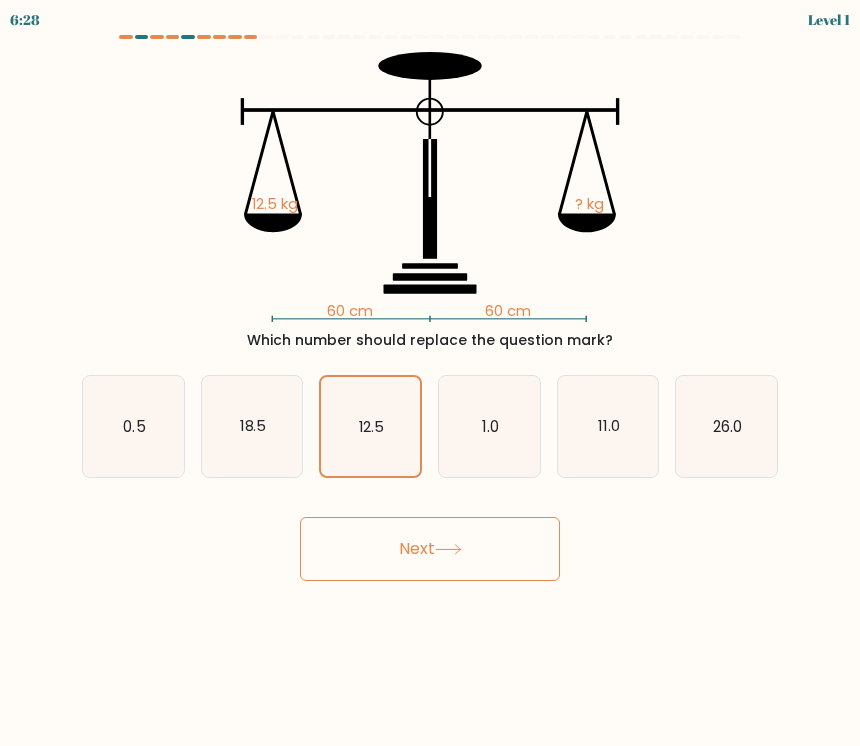 click on "Next" at bounding box center (430, 549) 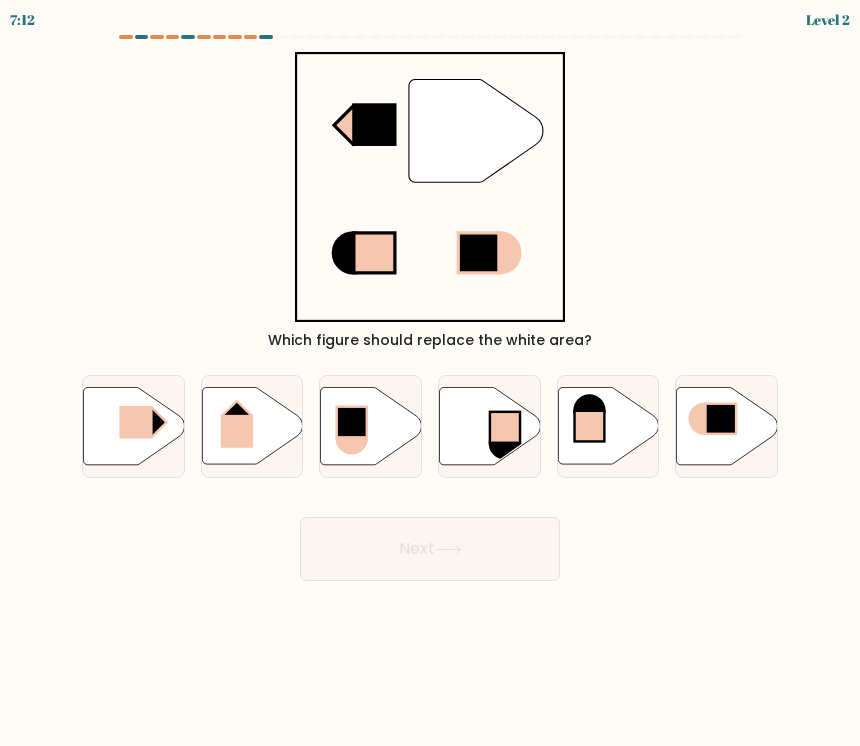 click 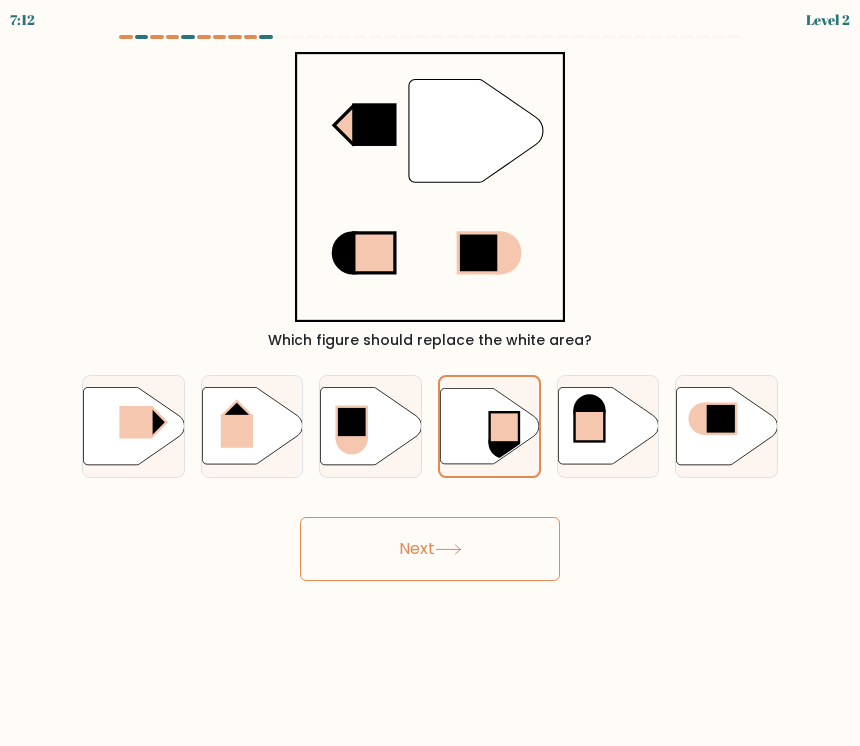 click on "Next" at bounding box center (430, 549) 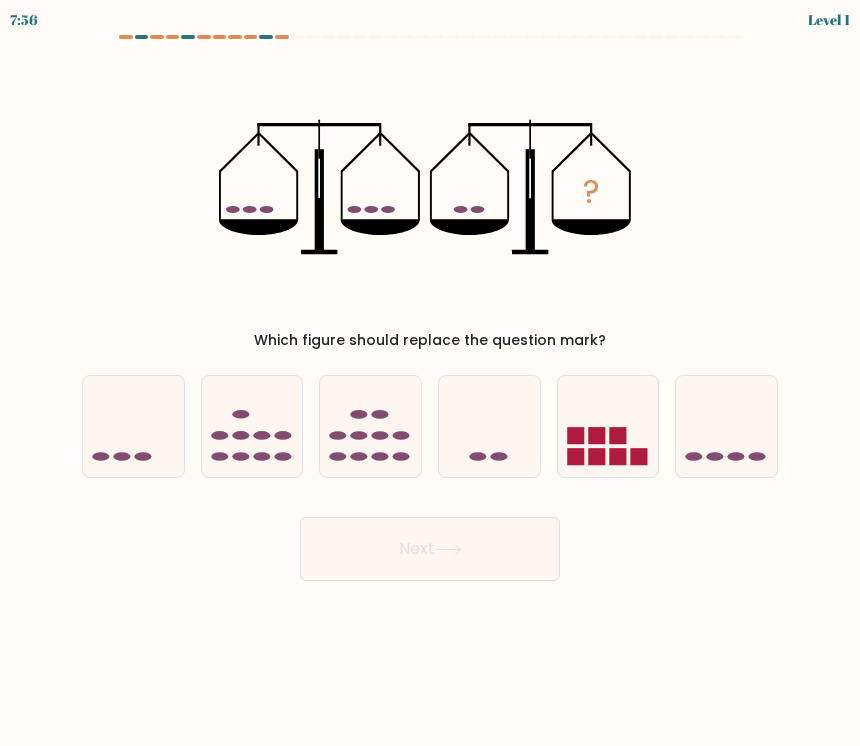 click 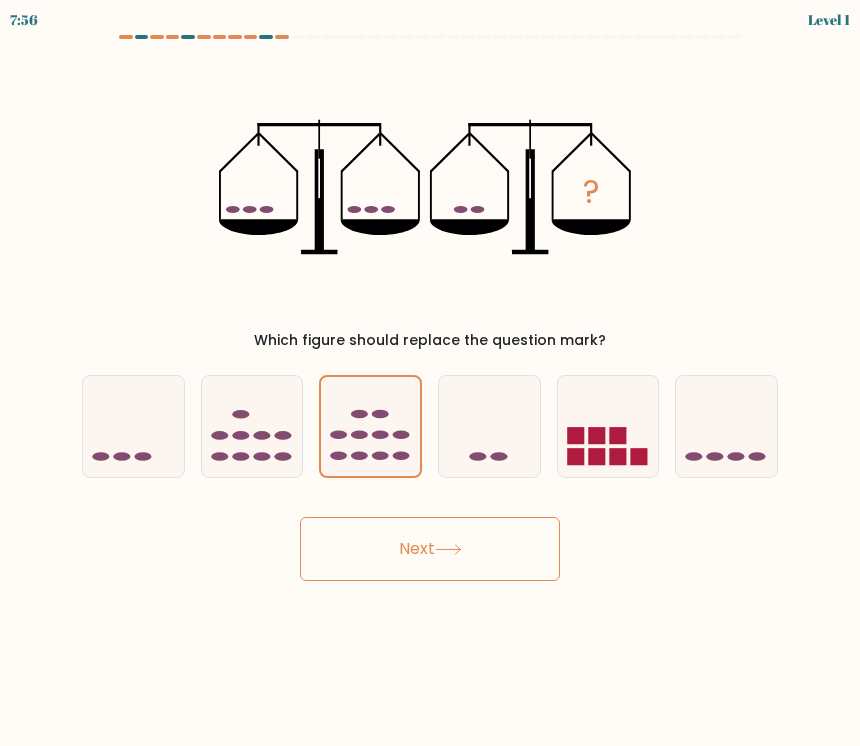 click on "Next" at bounding box center [430, 549] 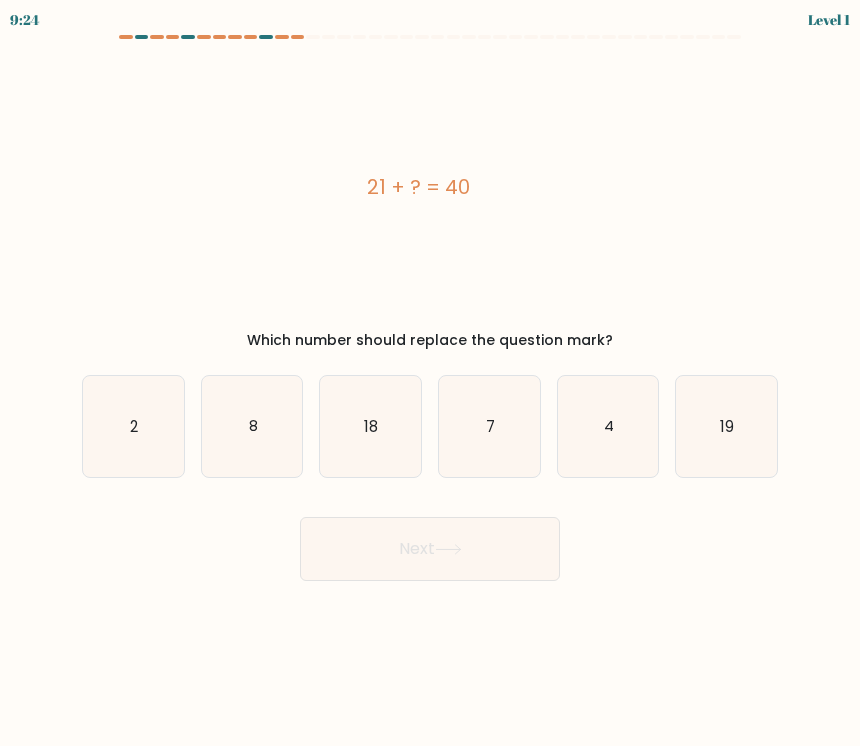 click on "7" 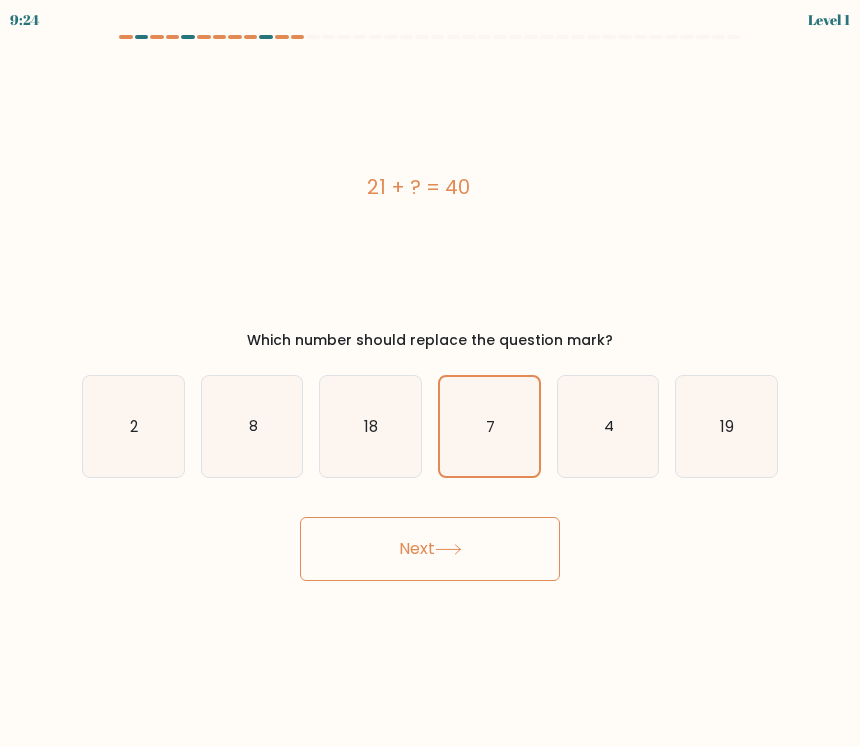 click on "Next" at bounding box center [430, 549] 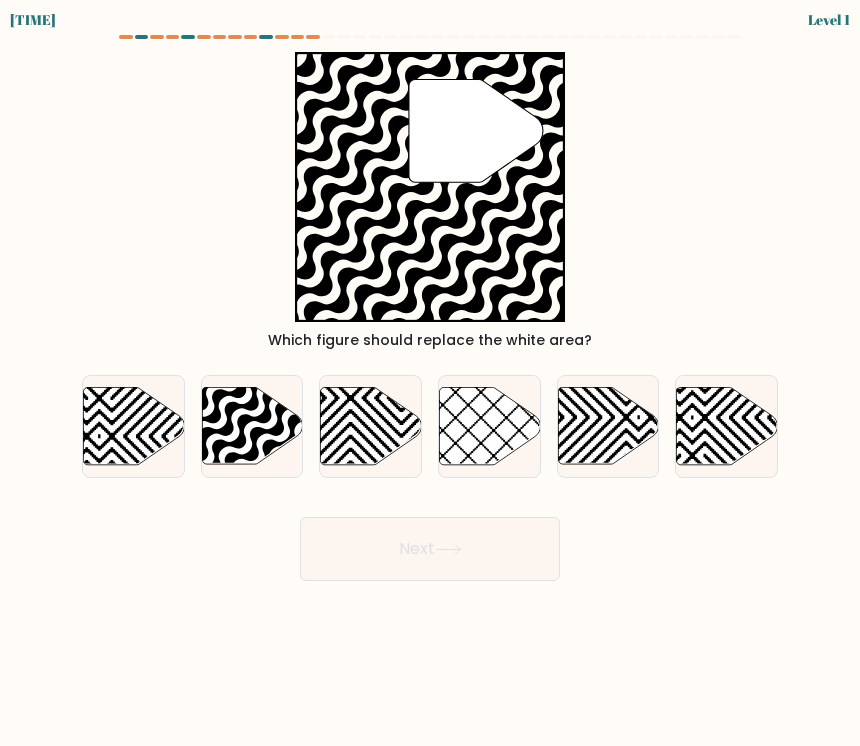 click at bounding box center [370, 426] 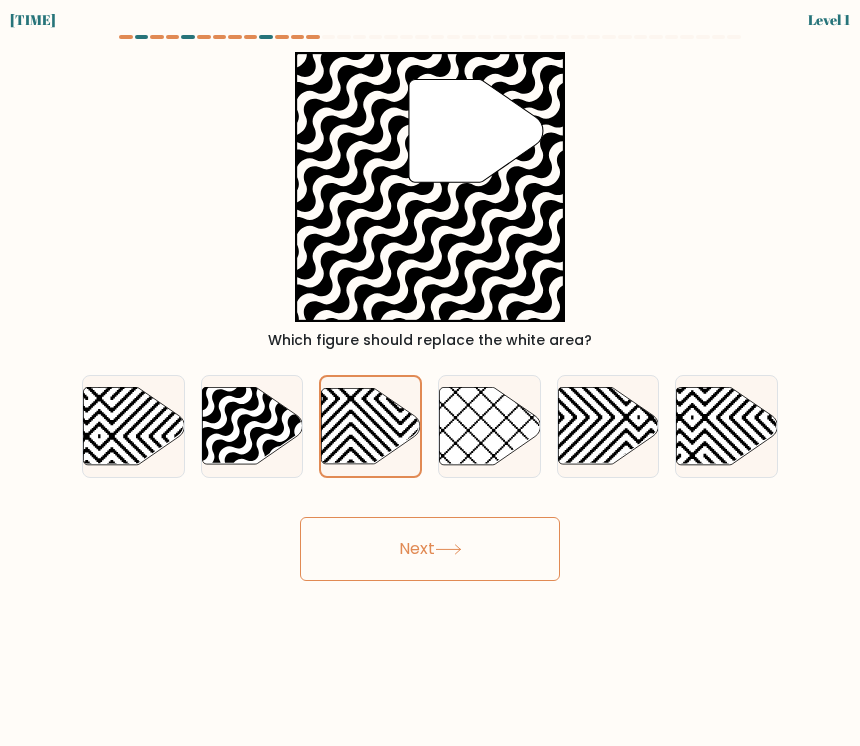 click on "Next" at bounding box center [430, 549] 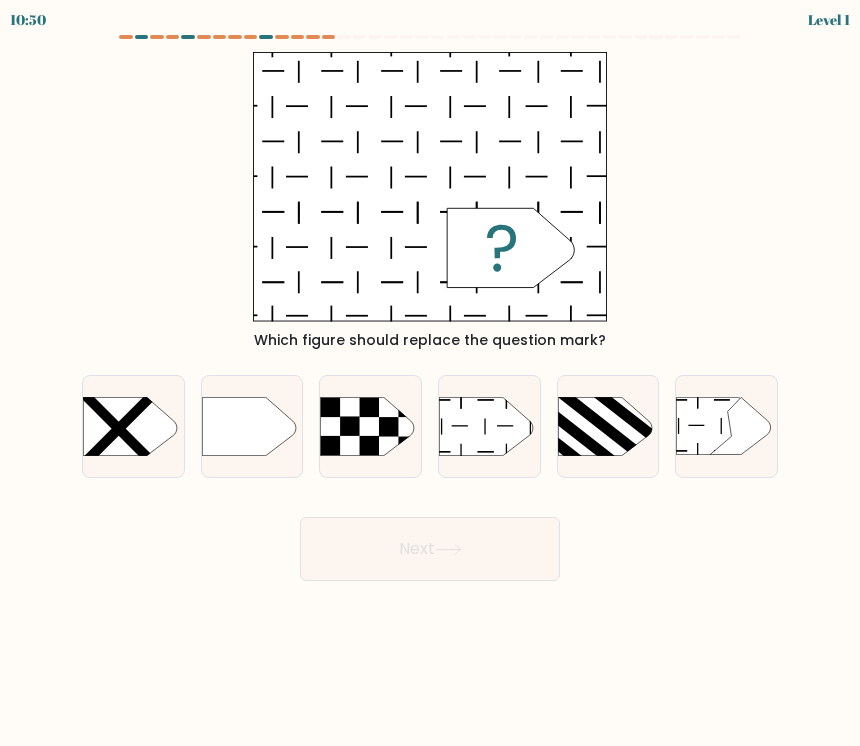 click 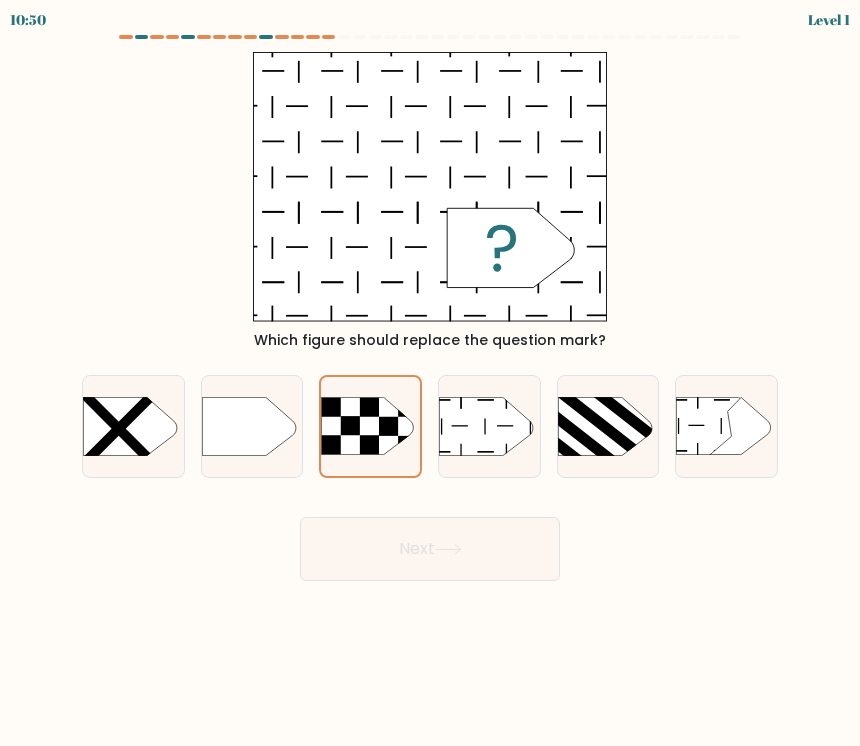 click on "Next" at bounding box center (430, 549) 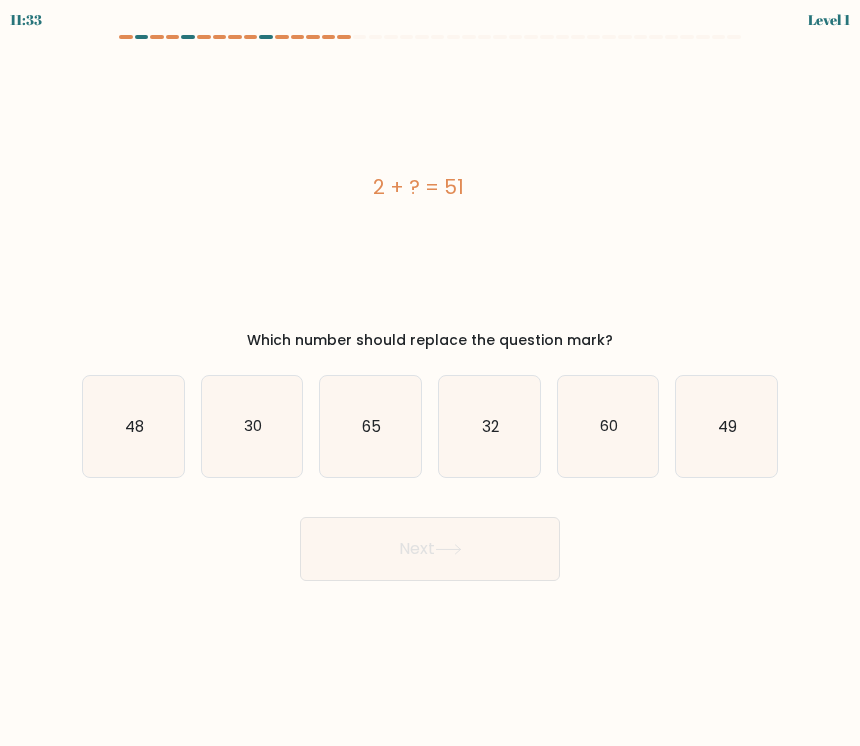 click on "32" 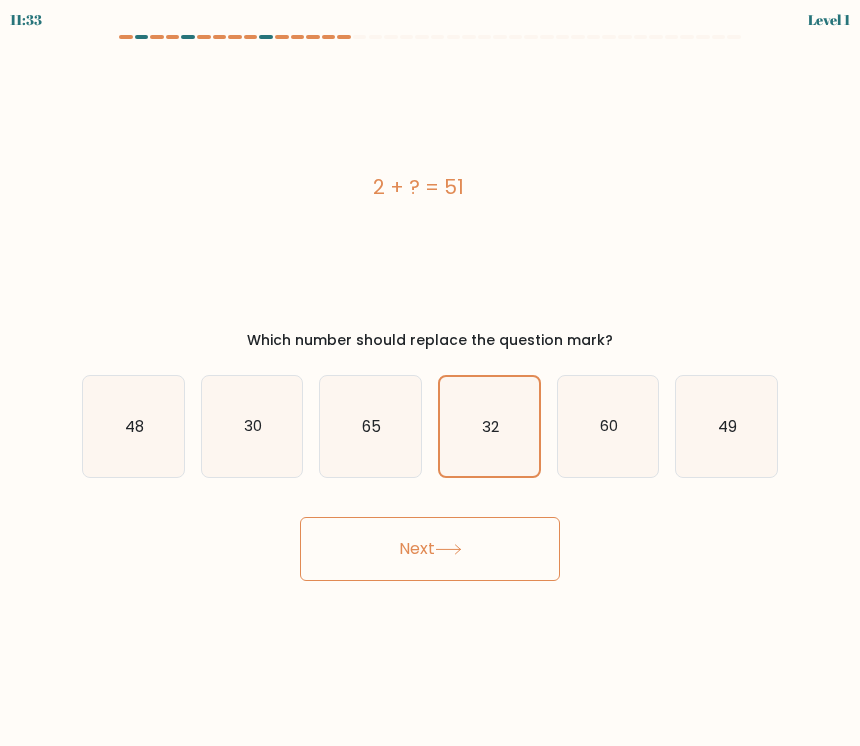 click on "Next" at bounding box center [430, 549] 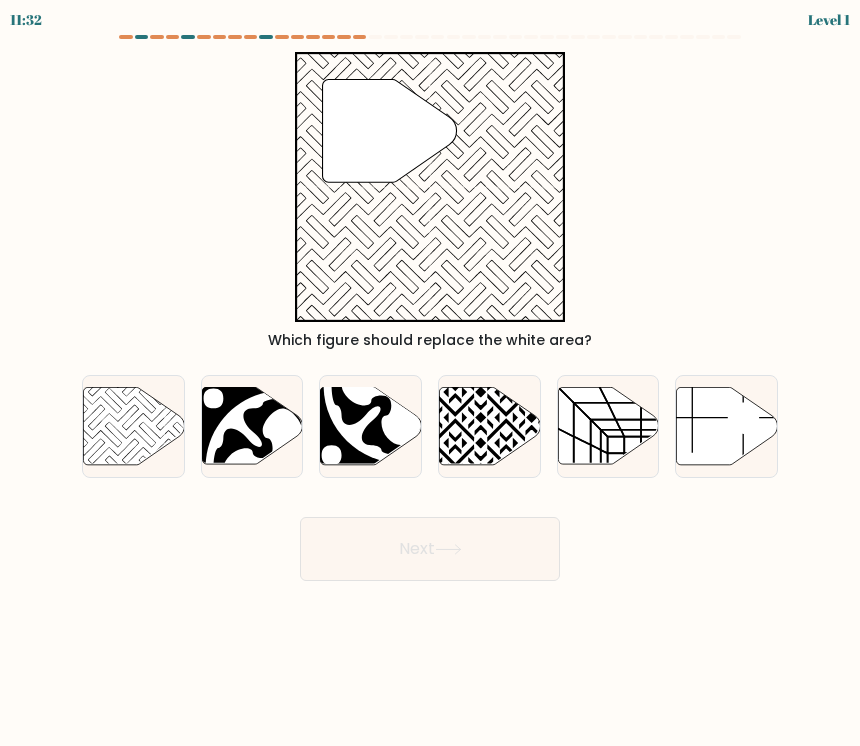 click 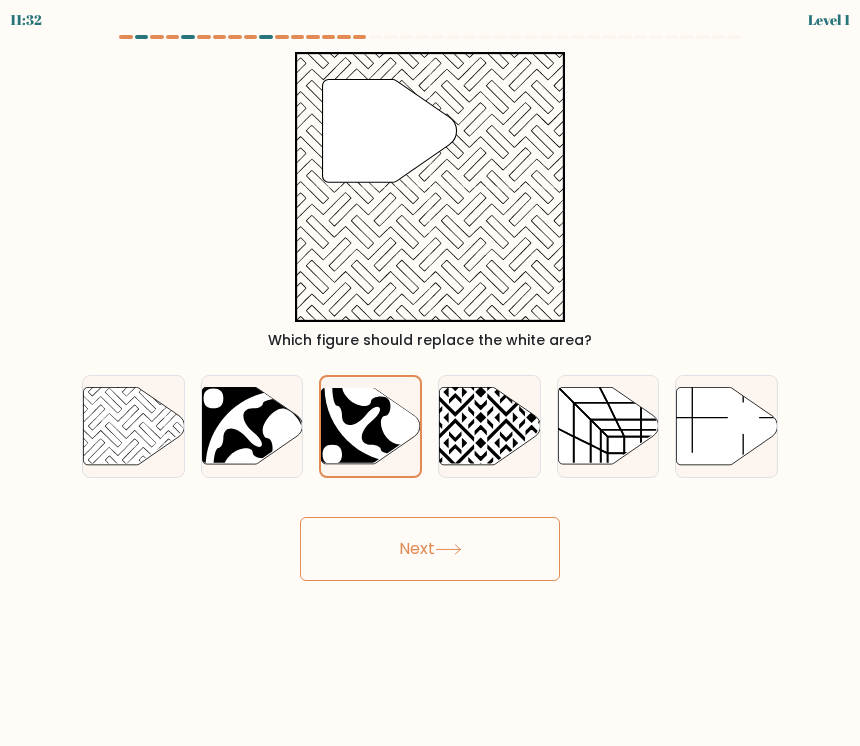 click on "Next" at bounding box center (430, 549) 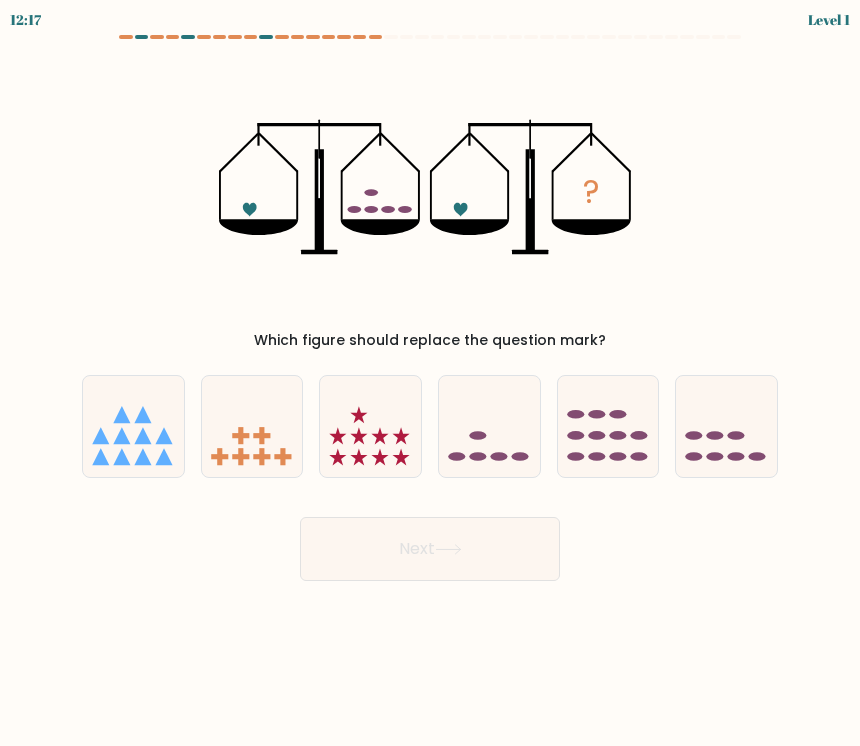 click 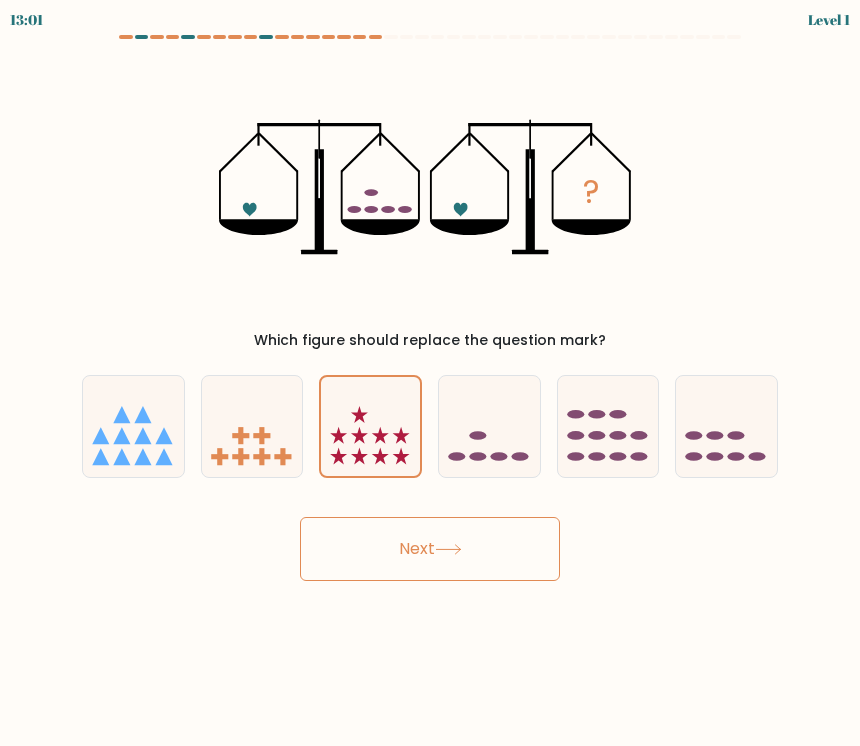 click at bounding box center [489, 426] 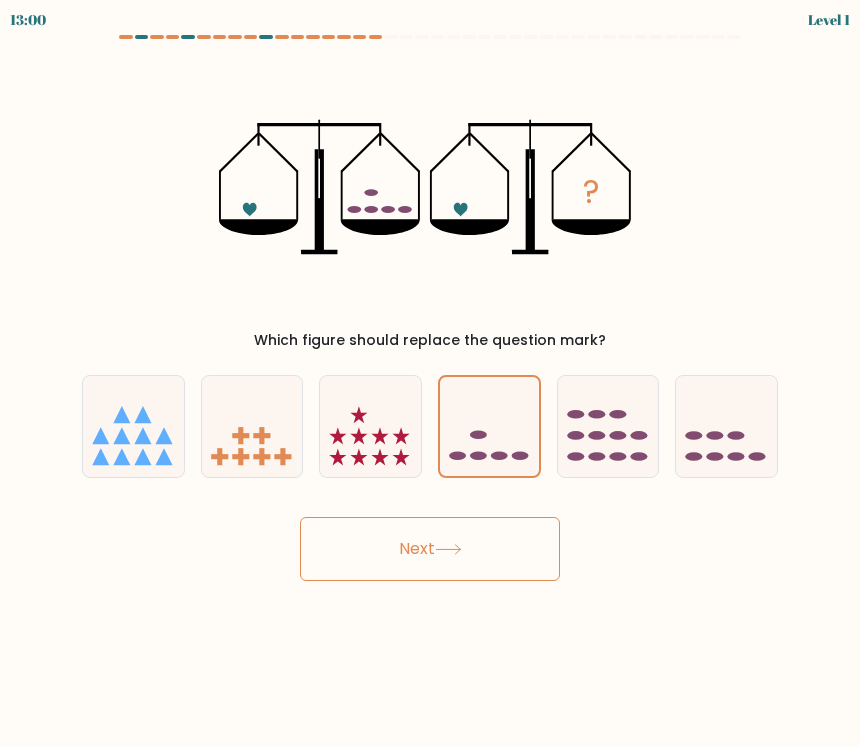click on "Next" at bounding box center [430, 549] 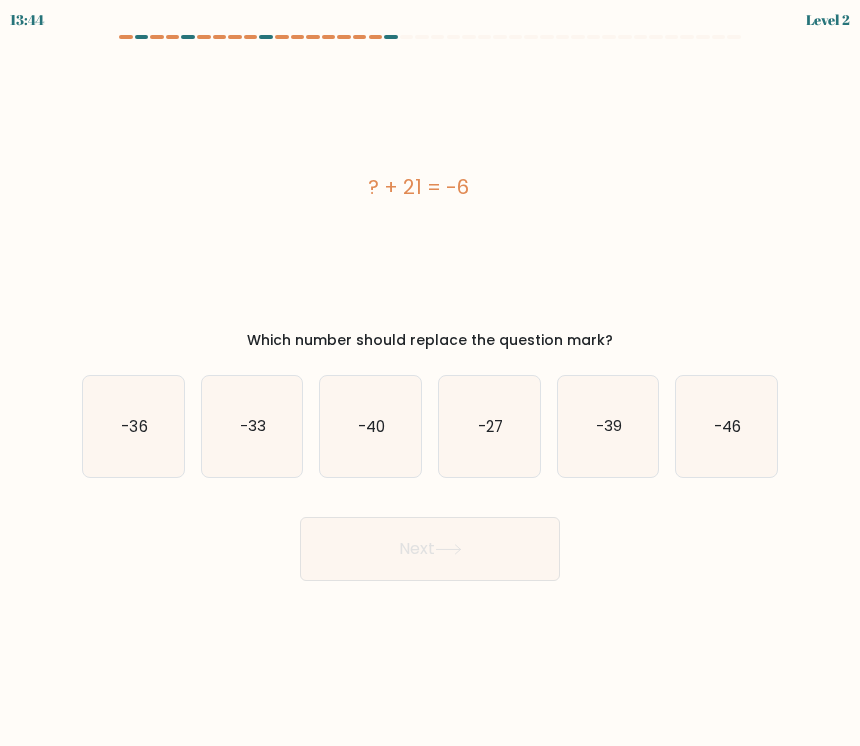 click on "-39" 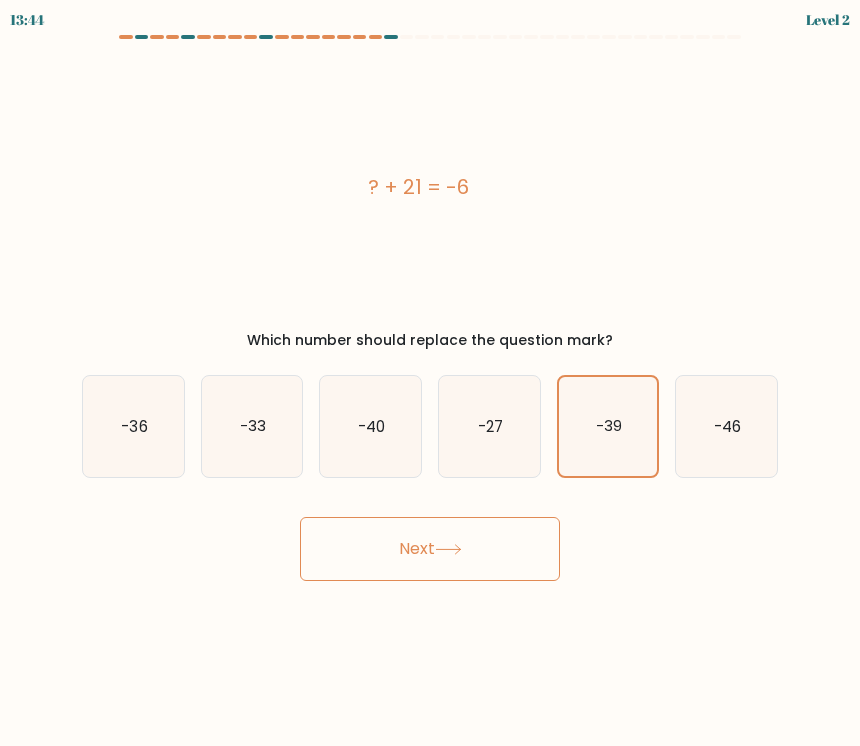 click on "-40" 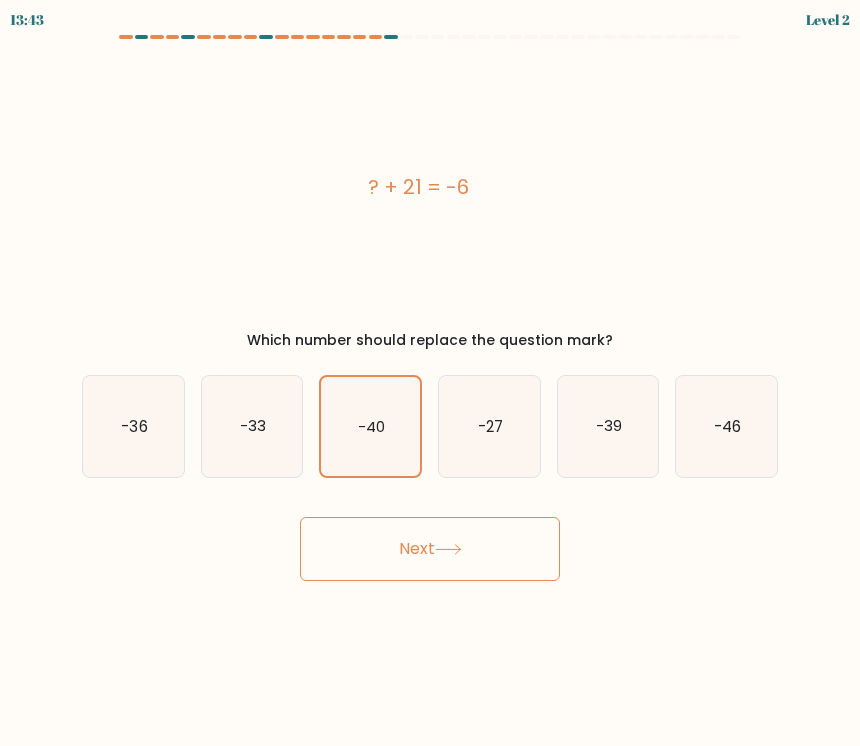 click on "Next" at bounding box center [430, 549] 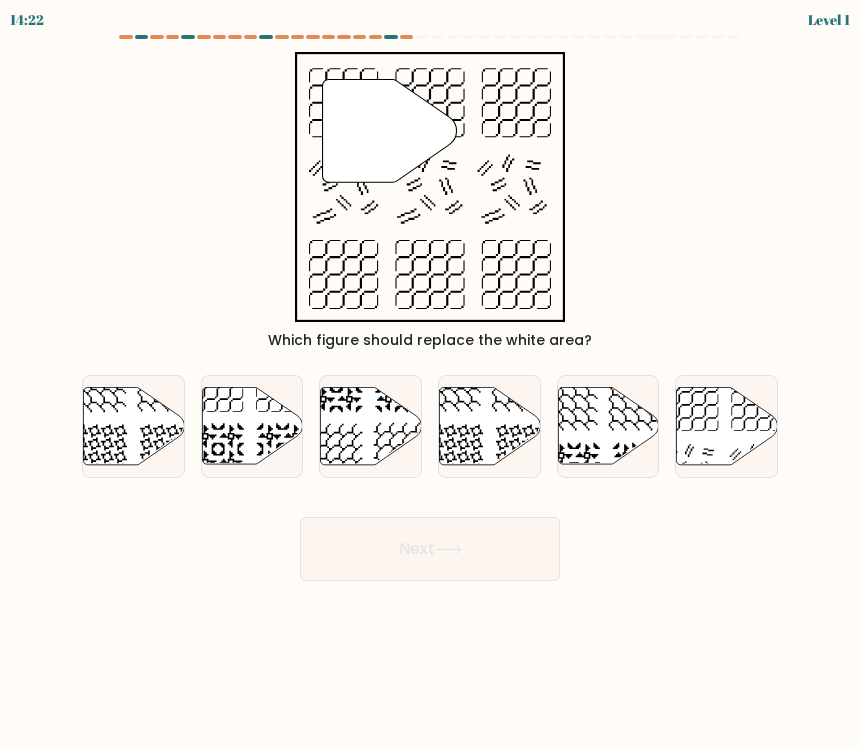click at bounding box center (370, 426) 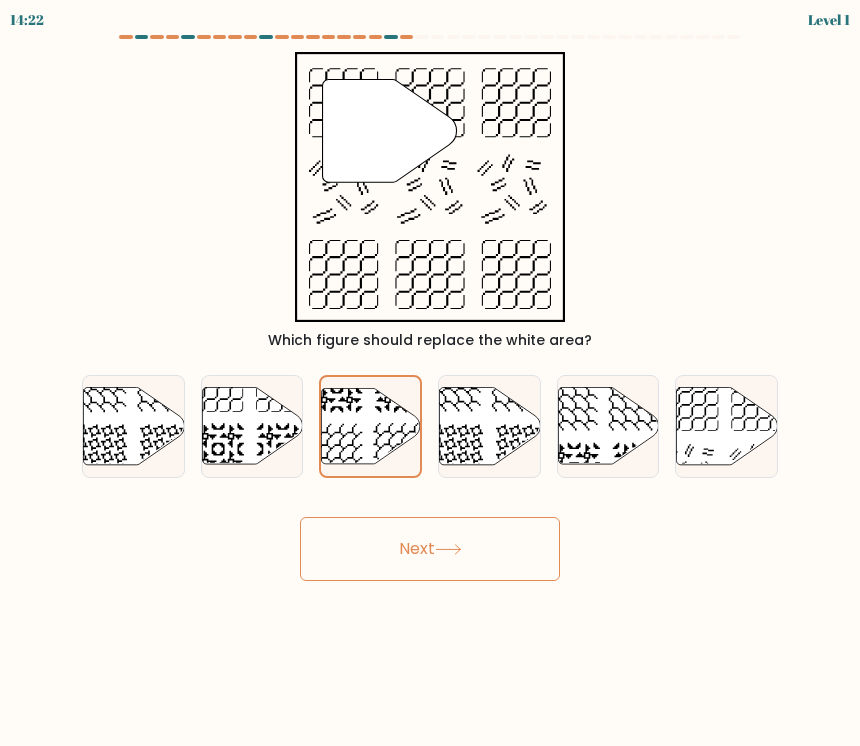 click at bounding box center (430, 308) 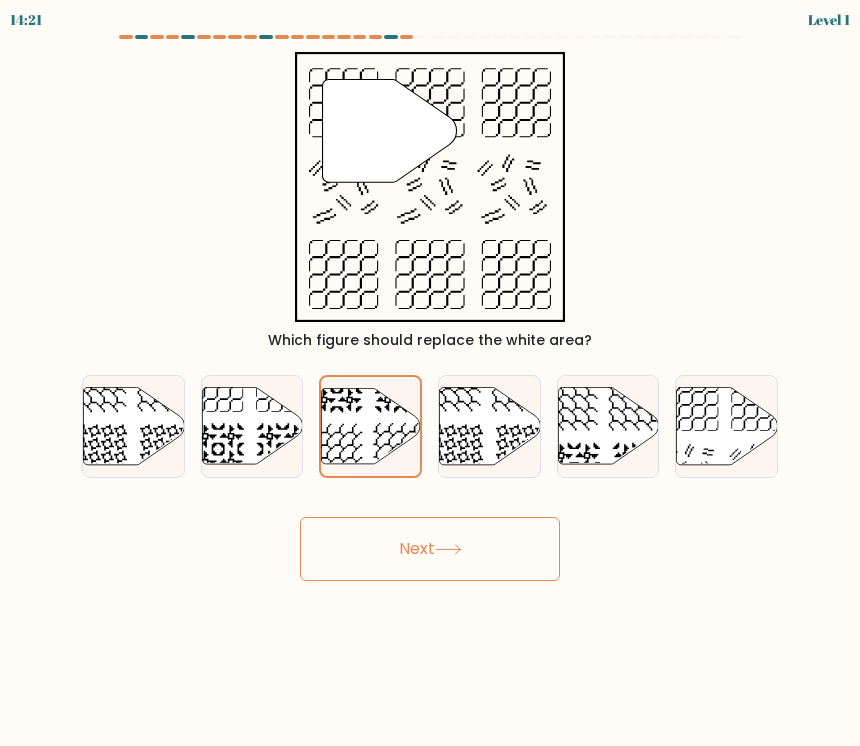 click 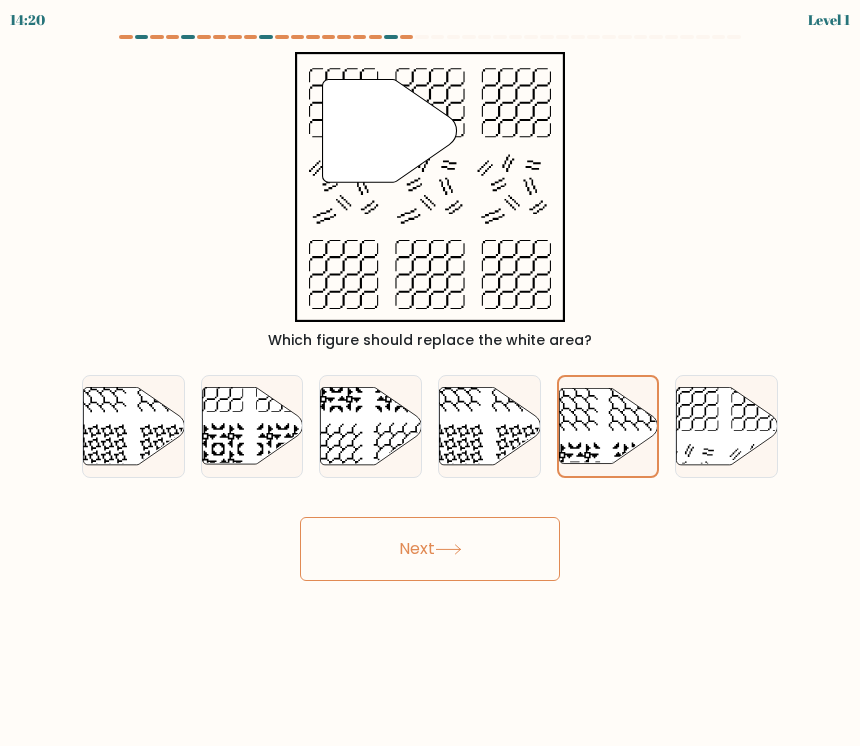 click on "Next" at bounding box center [430, 549] 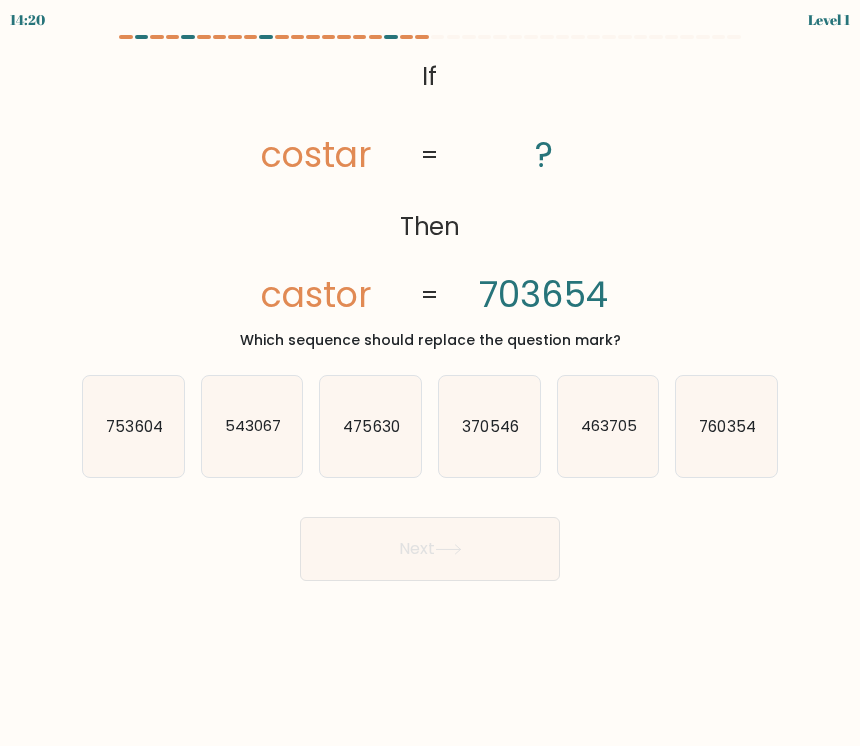 click on "463705" 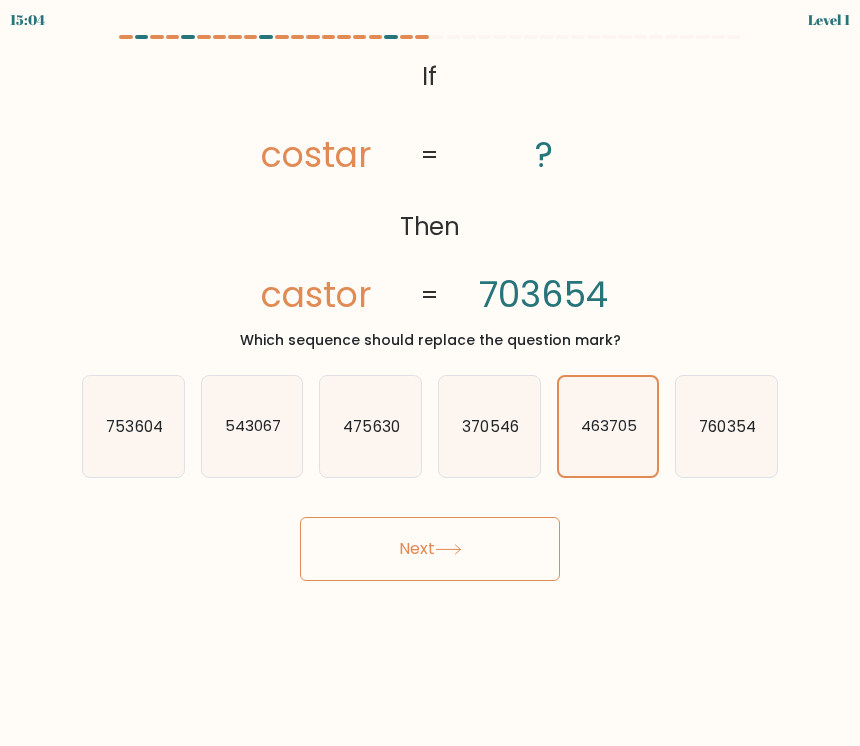 click on "Next" at bounding box center (430, 549) 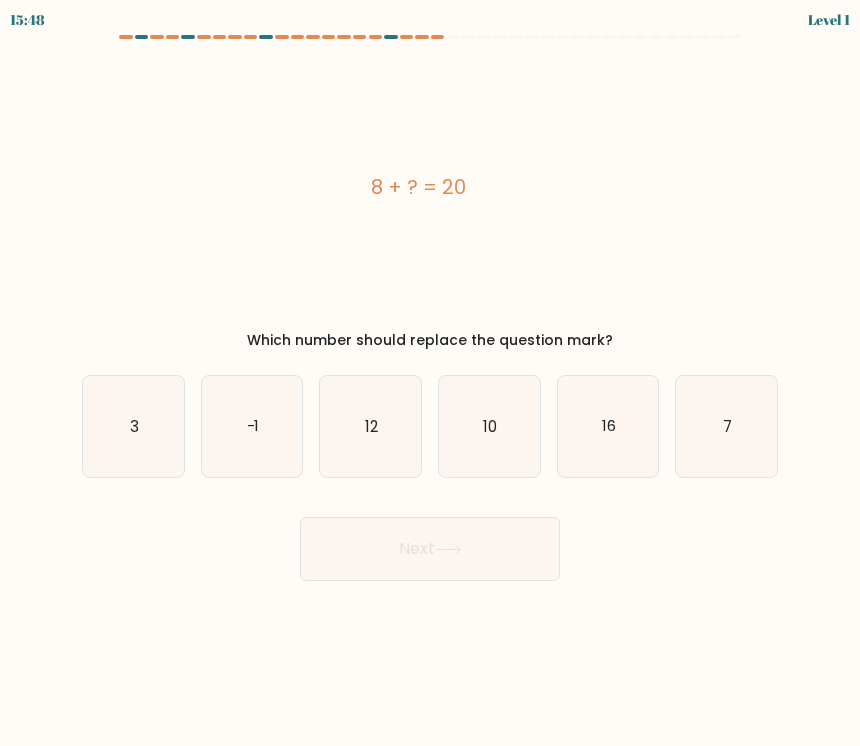 click on "12" at bounding box center (370, 426) 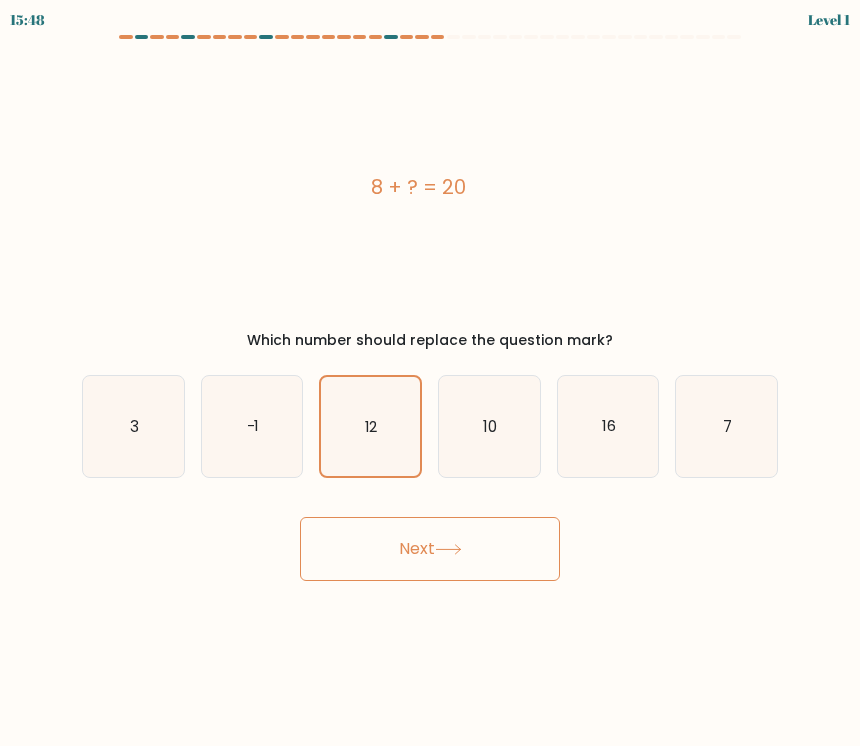 click on "7" 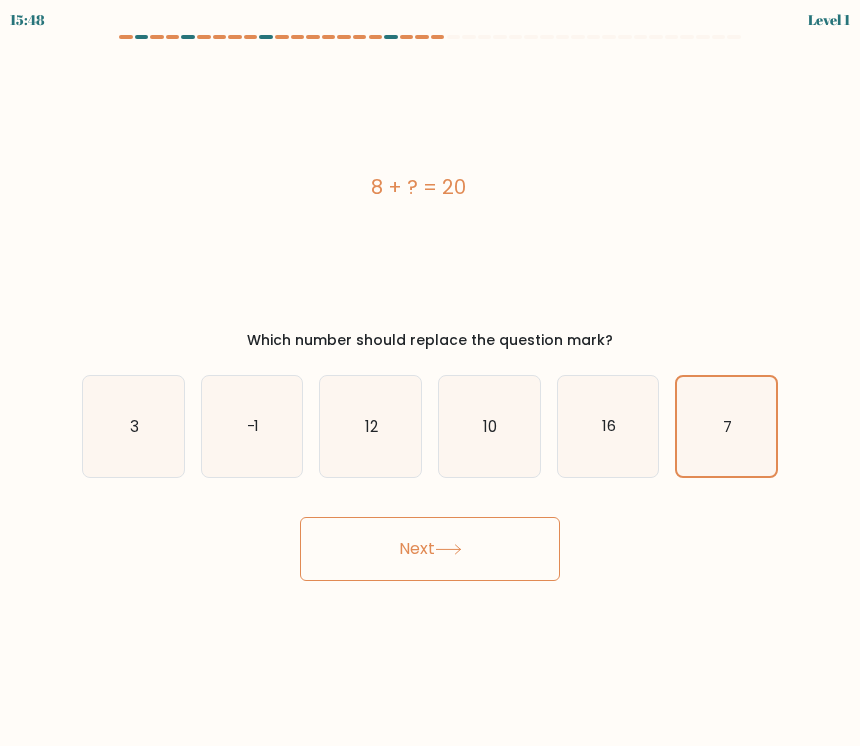 click on "Next" at bounding box center (430, 549) 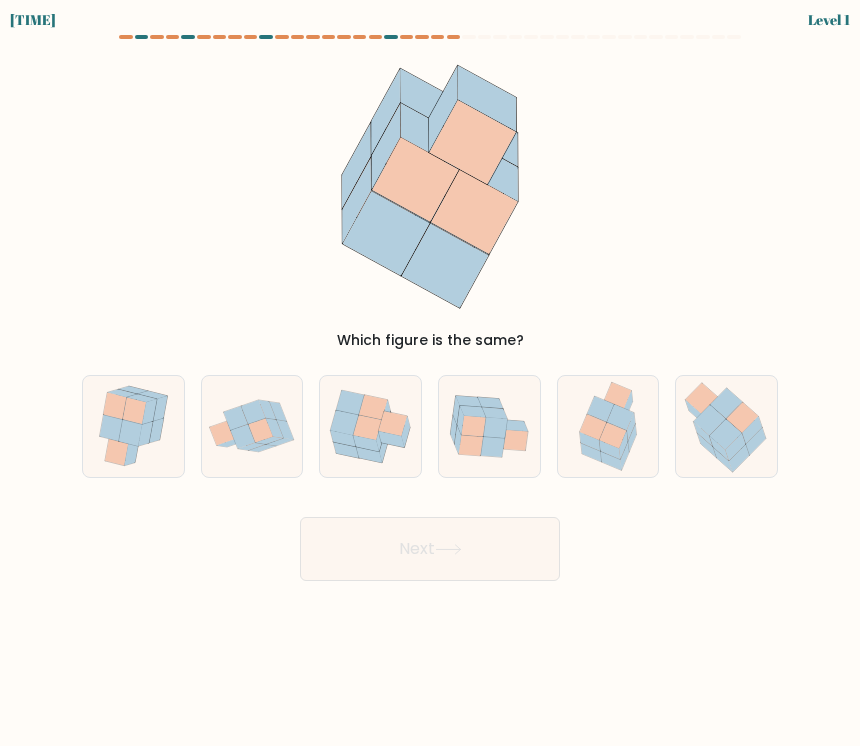 click on "Next" at bounding box center [430, 549] 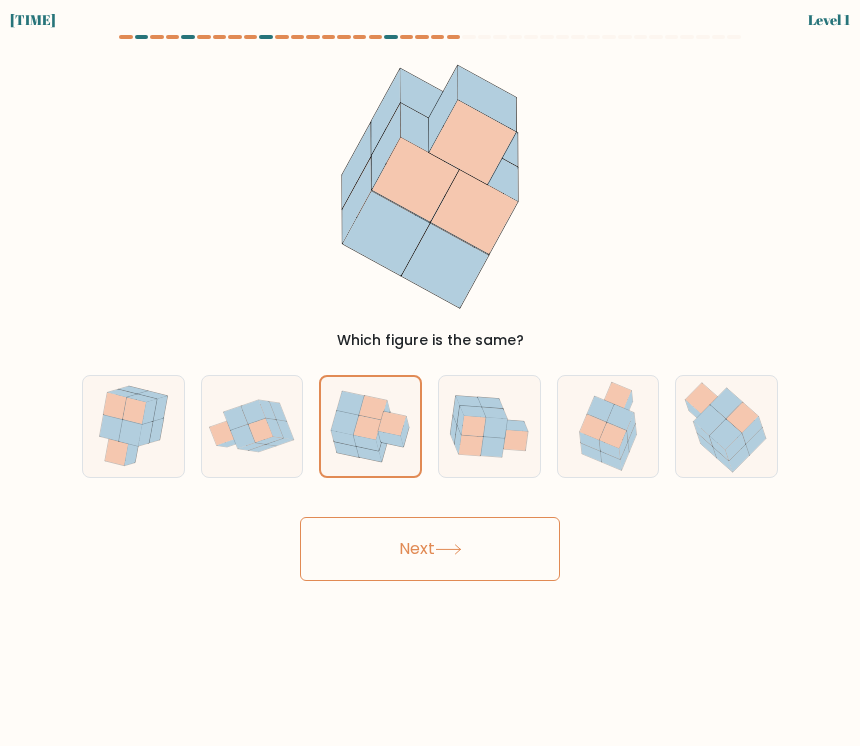 click on "Next" at bounding box center [430, 549] 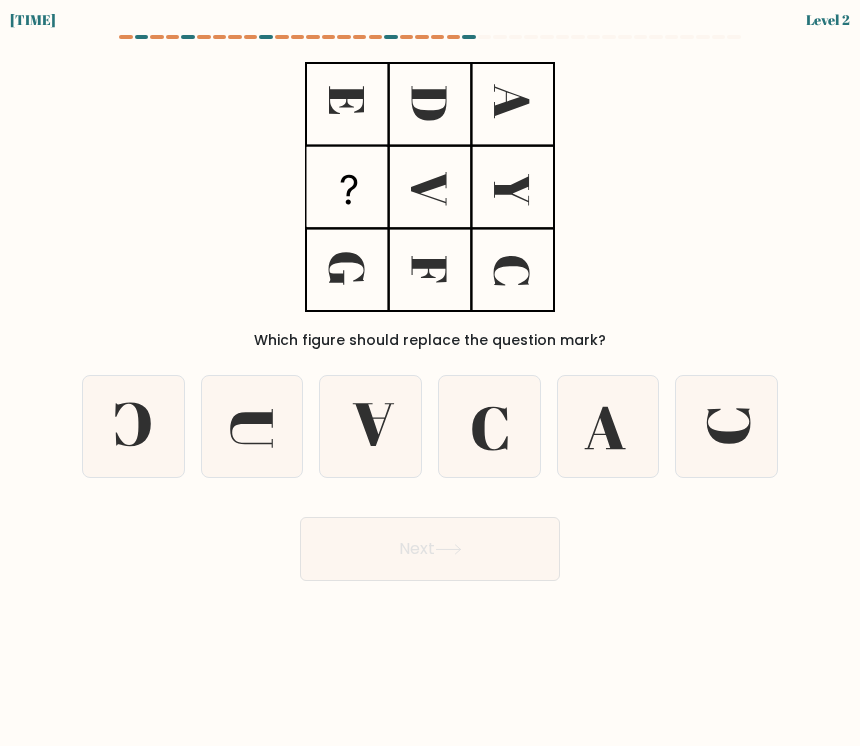 click on "Next" at bounding box center (430, 549) 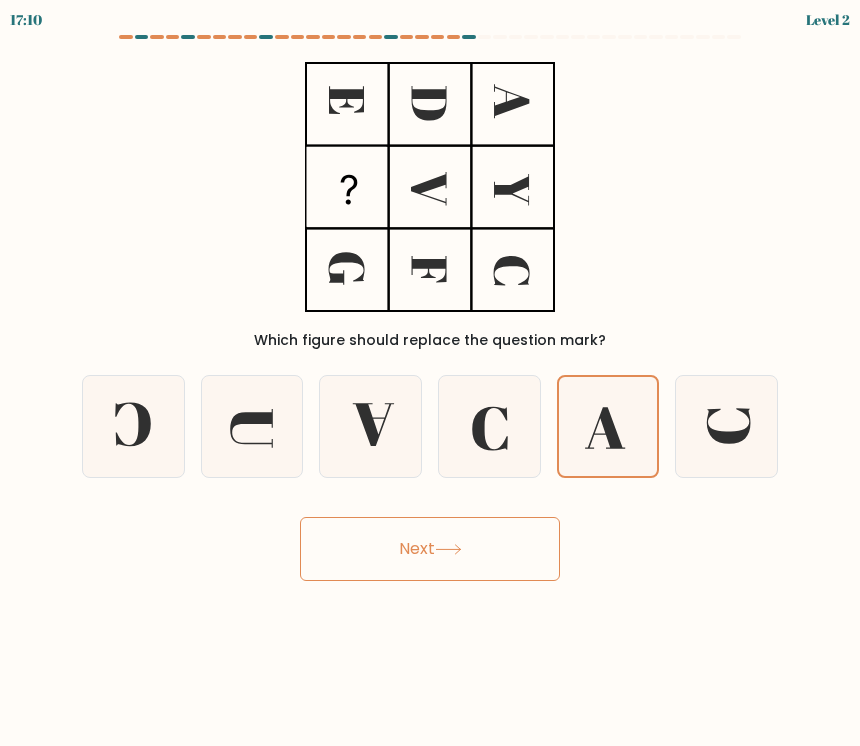 click on "Next" at bounding box center [430, 549] 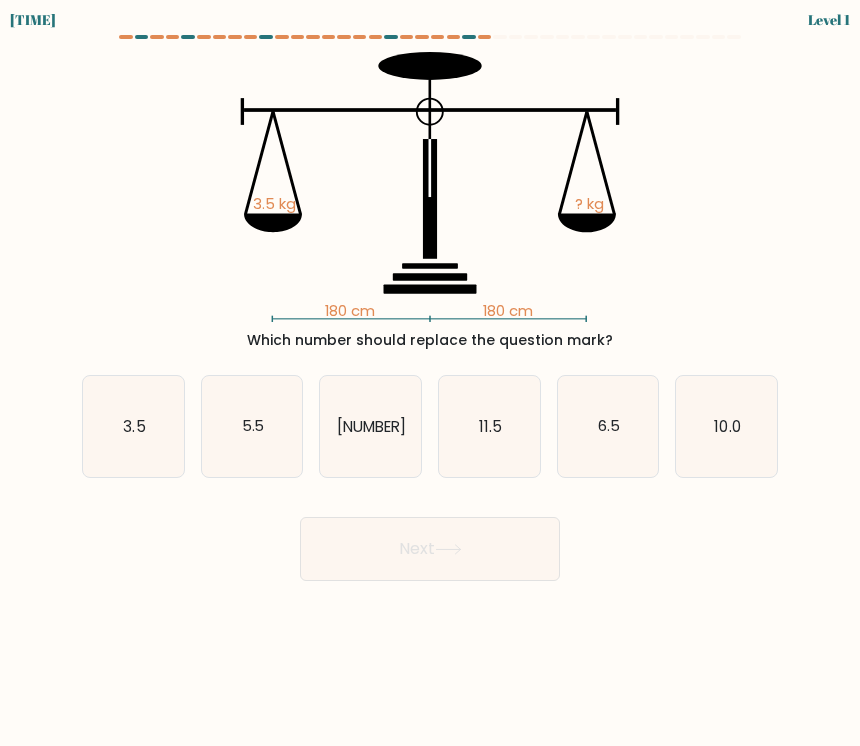 click on "10.0" 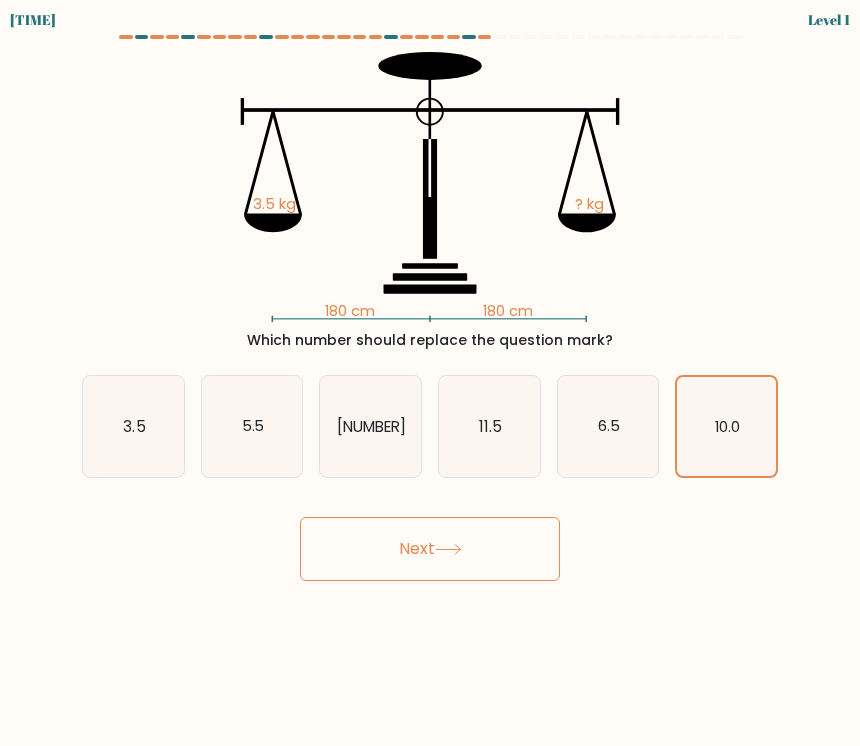 click on "10.0" 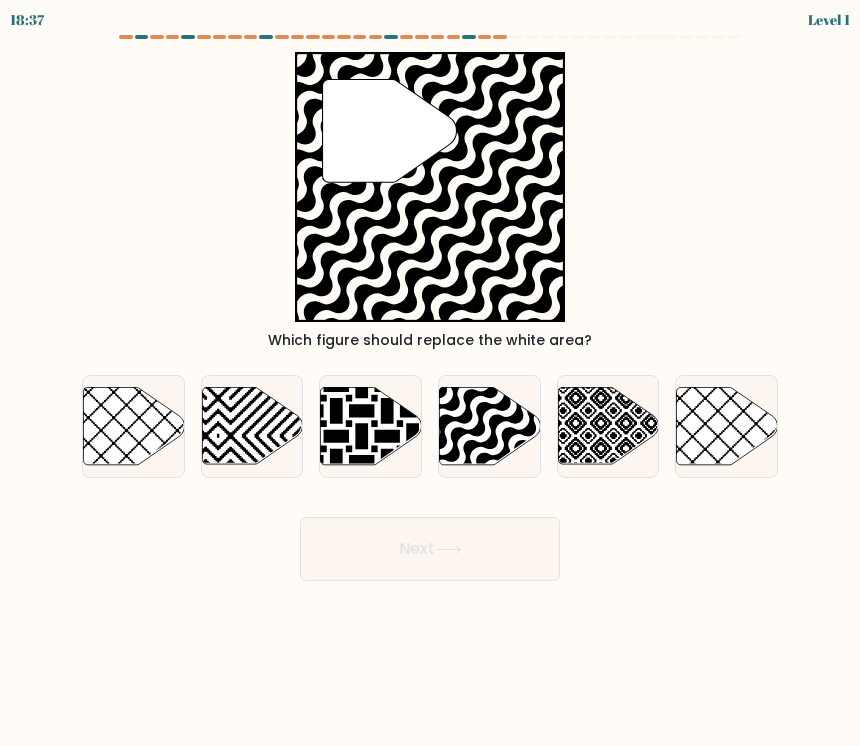 click 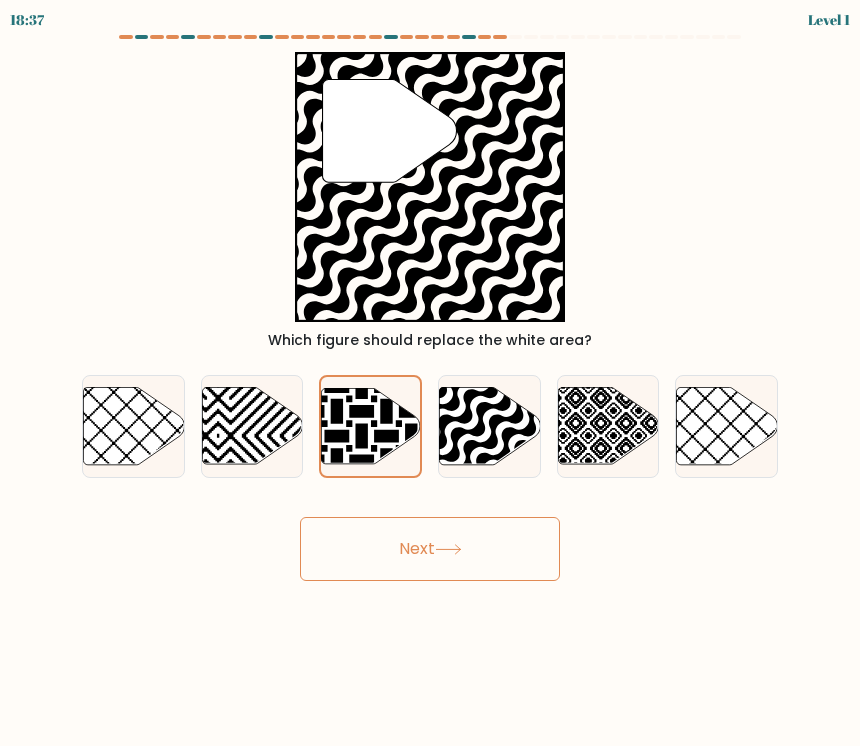 click on "Next" at bounding box center [430, 549] 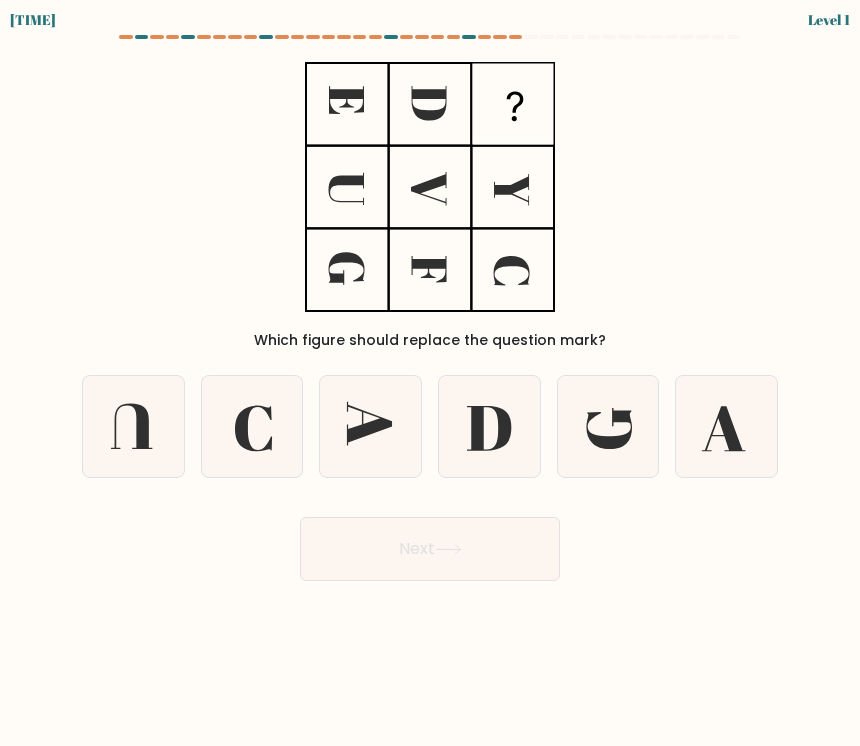 click 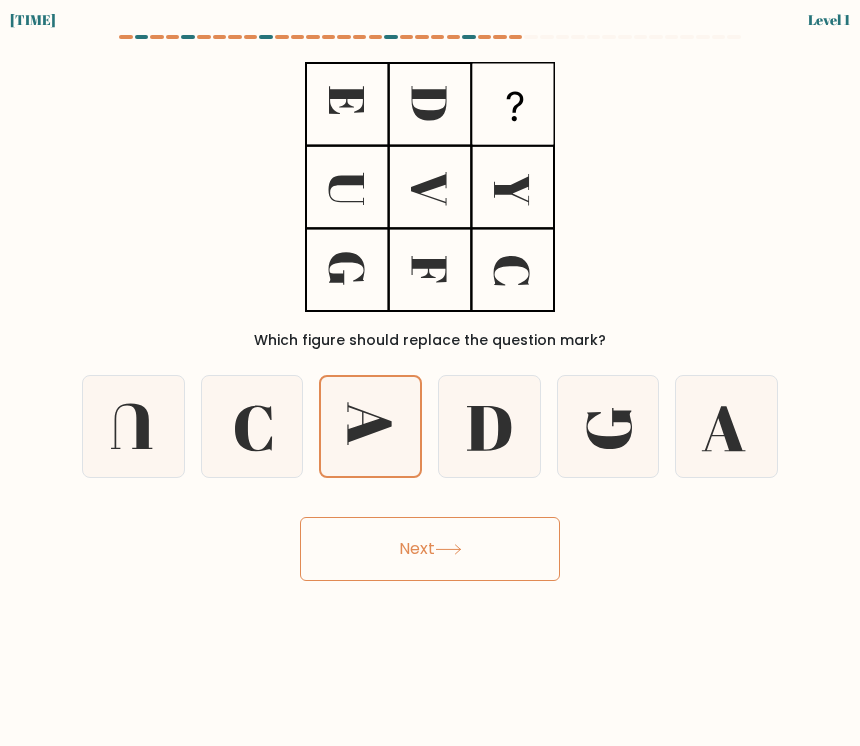 click on "Next" at bounding box center (430, 549) 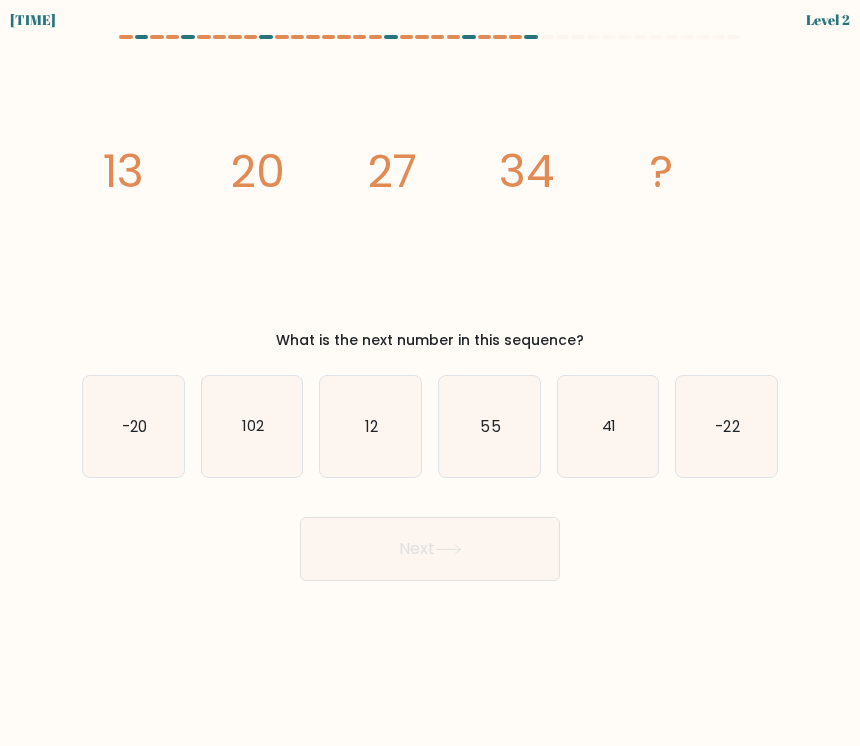 click on "12" 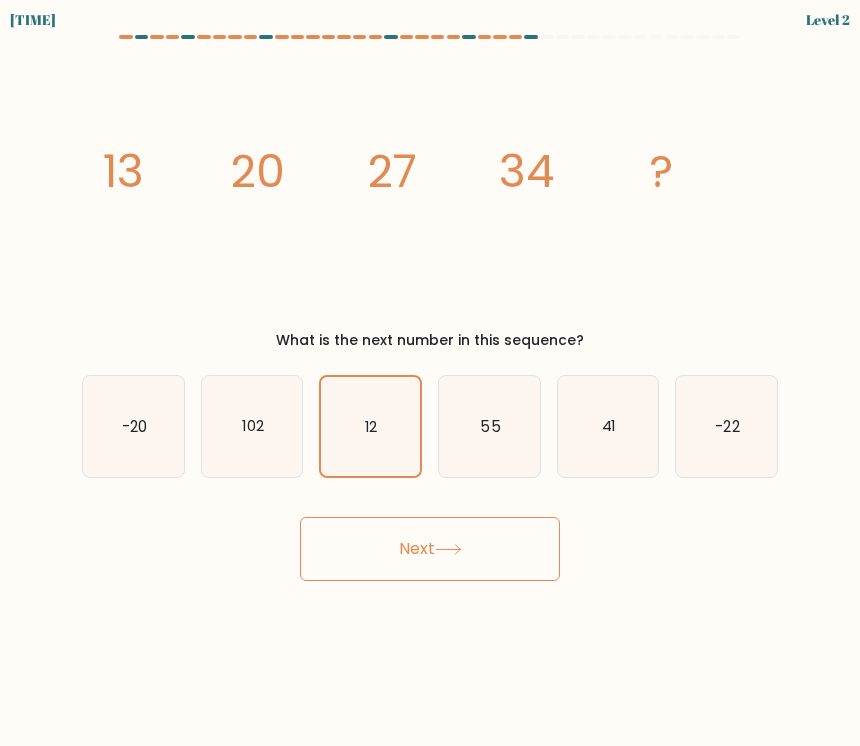 click on "Next" at bounding box center [430, 549] 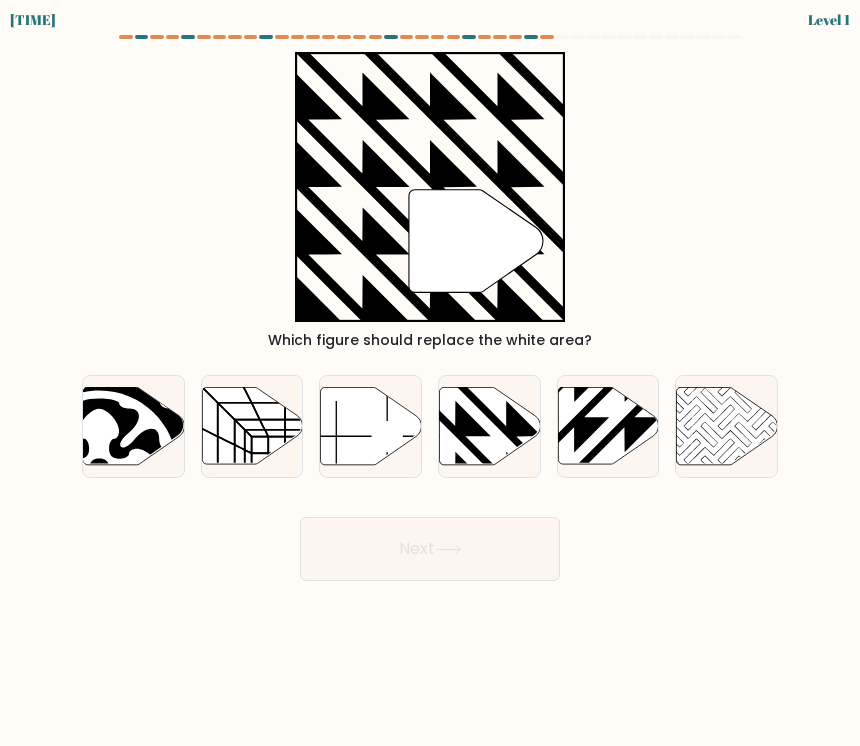 click 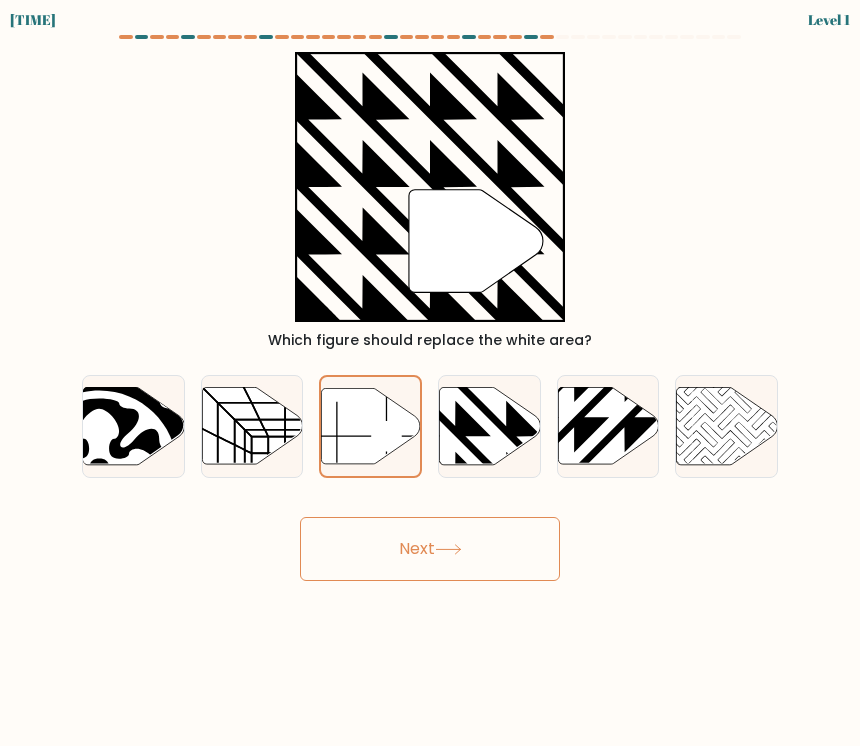 click on "[TIME]
Level 1" at bounding box center [430, 373] 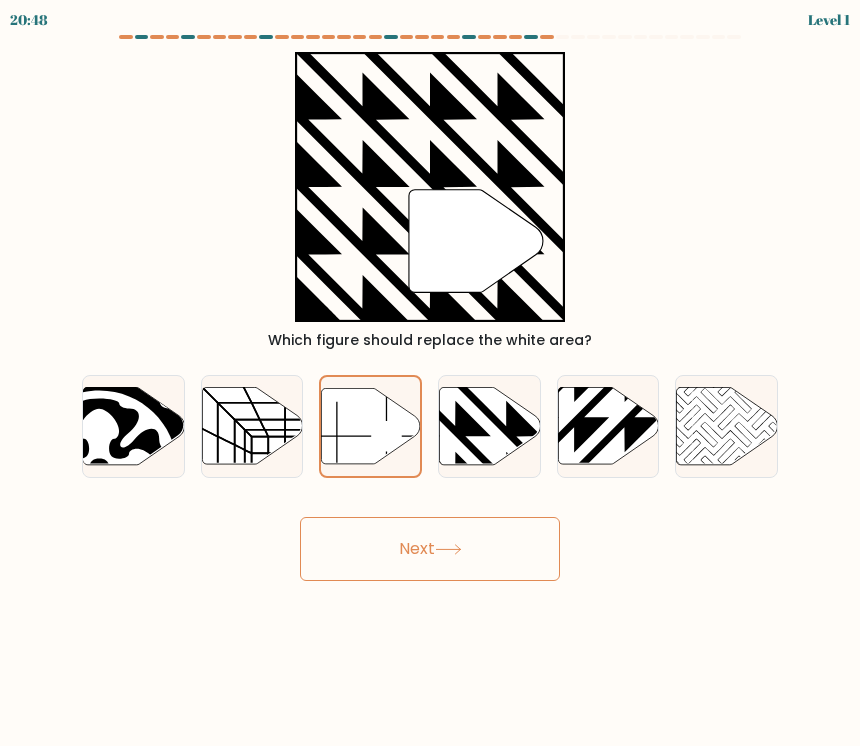 click on "Next" at bounding box center (430, 549) 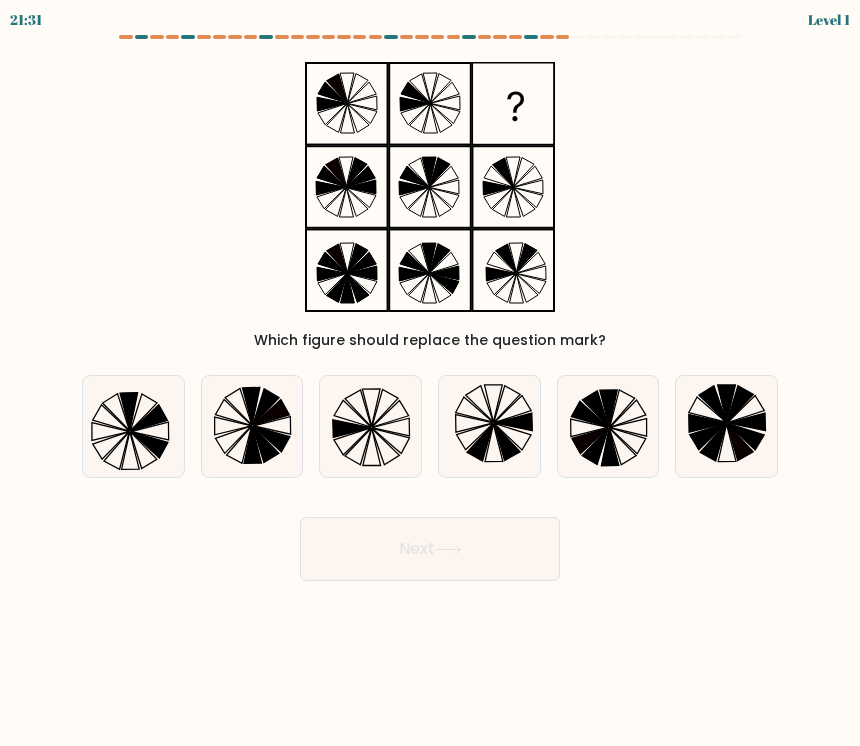 click 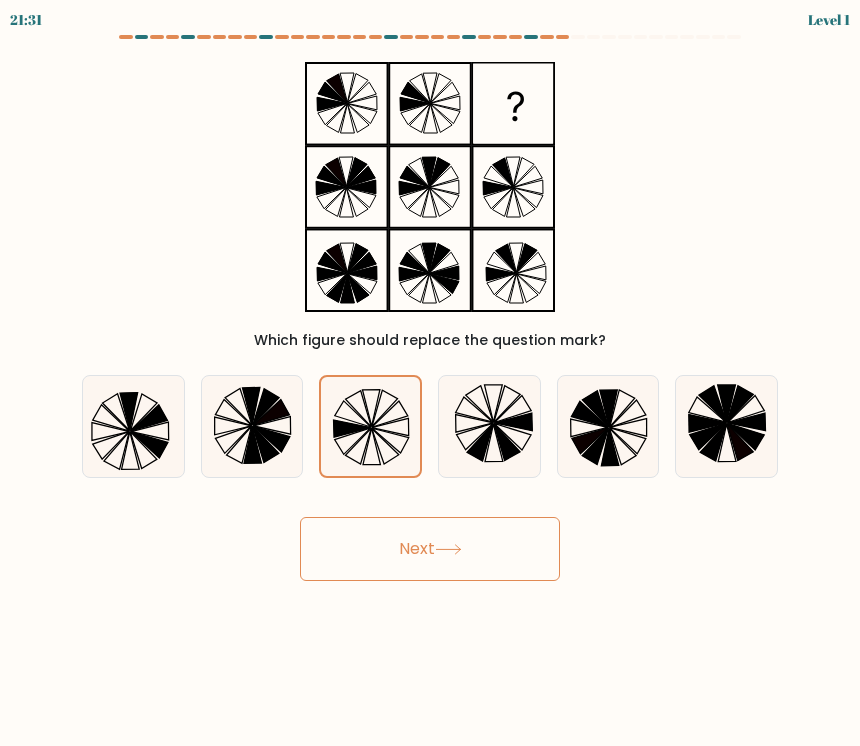 click on "Next" at bounding box center (430, 549) 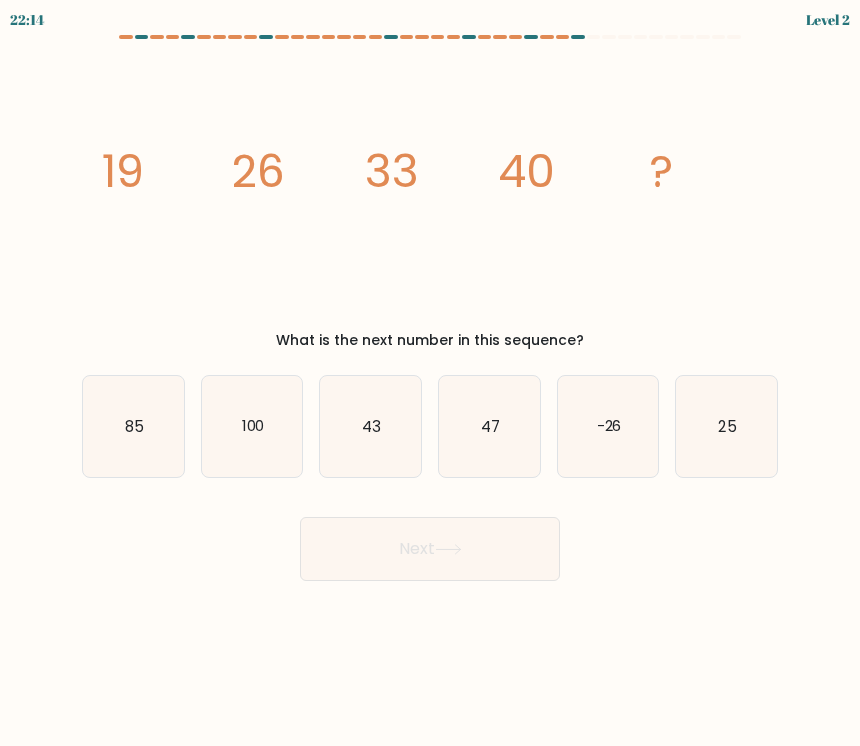 click on "43" 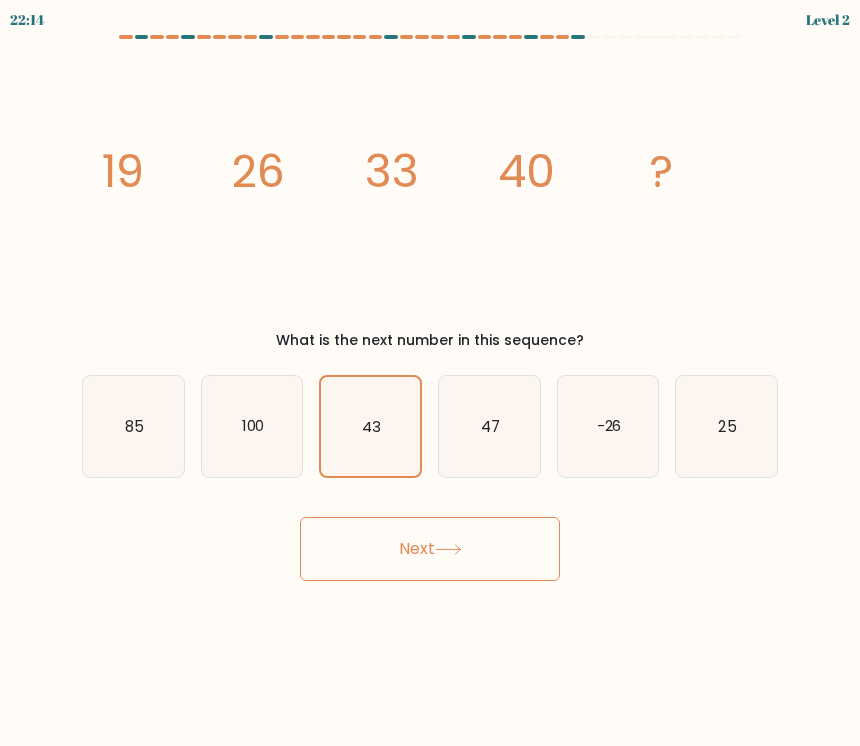 click on "Next" at bounding box center (430, 549) 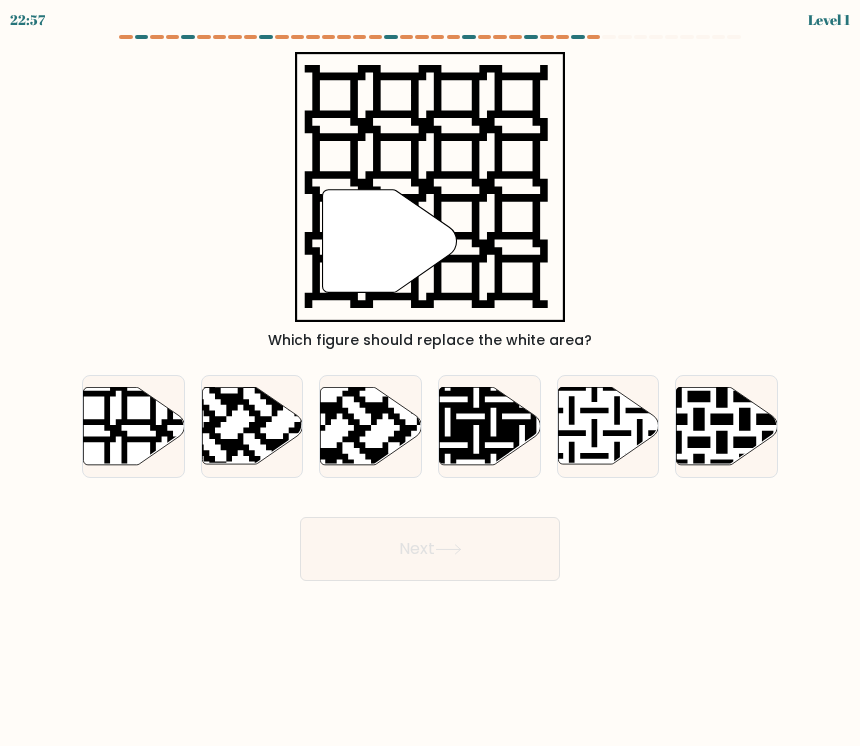 click on "Next" at bounding box center (430, 549) 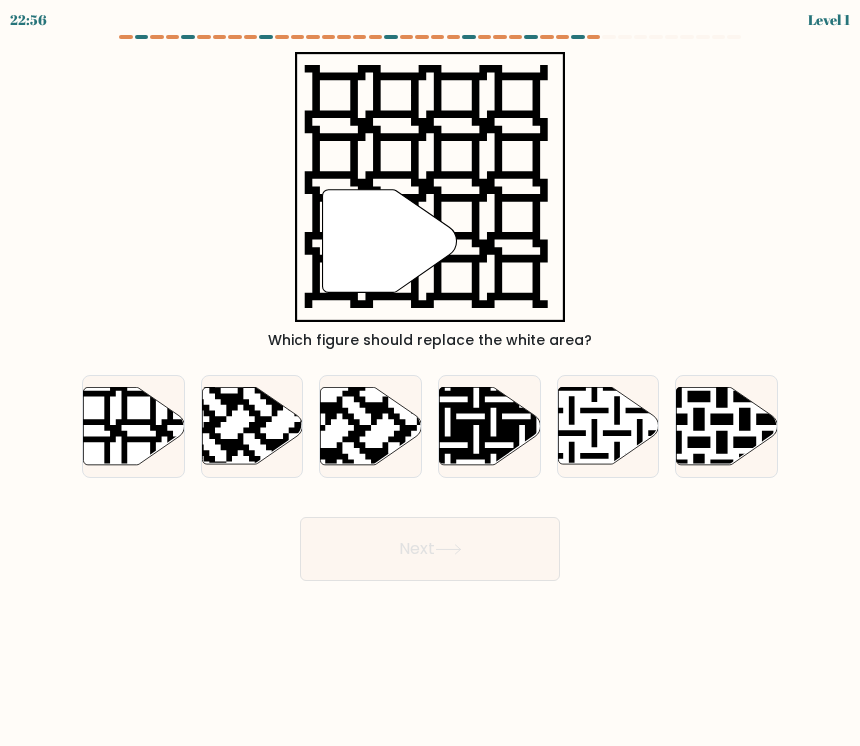 click 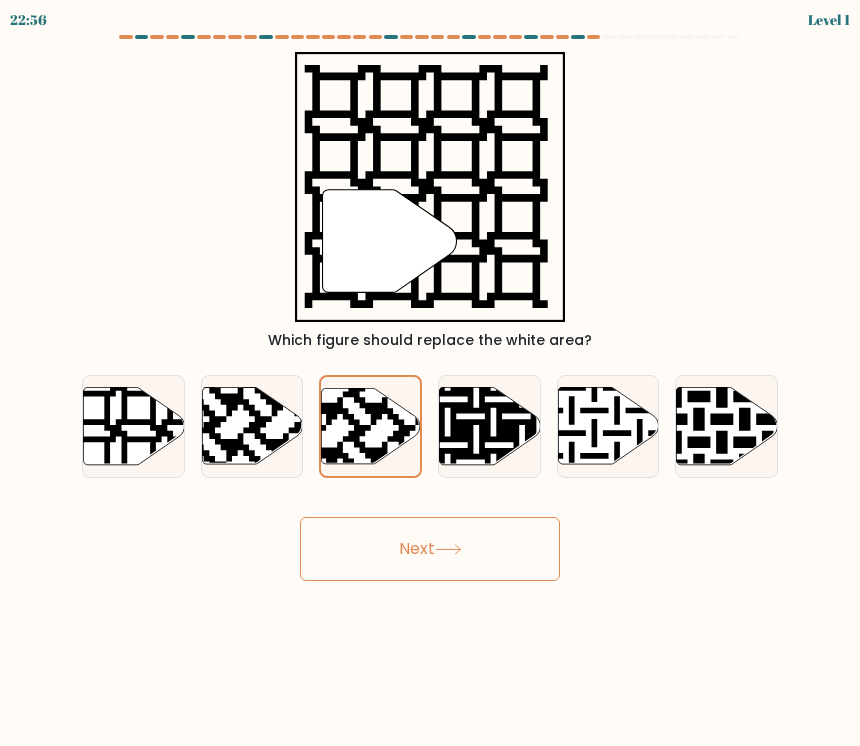click on "Next" at bounding box center [430, 549] 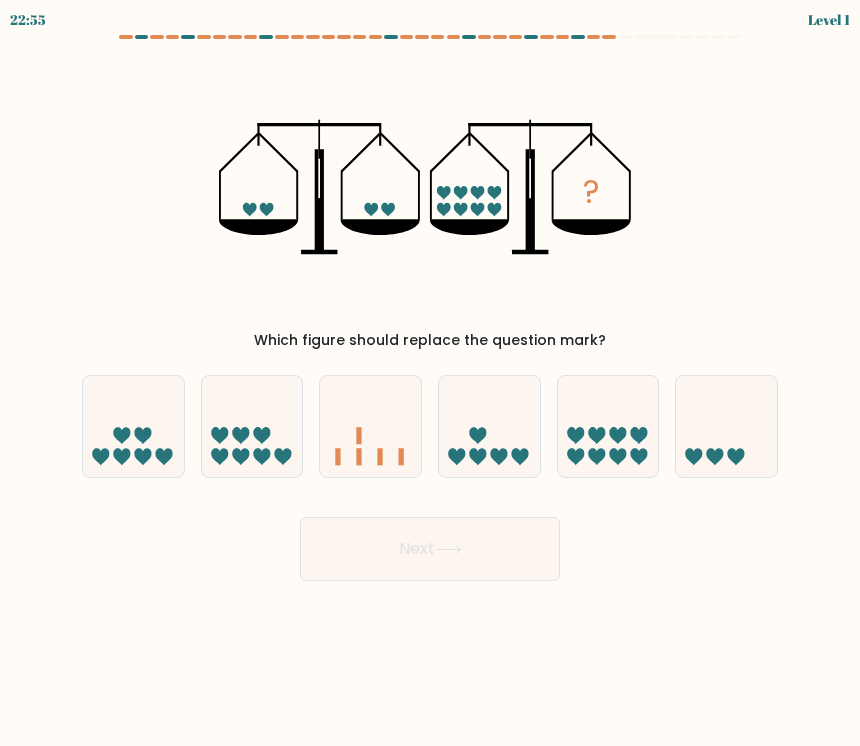 click 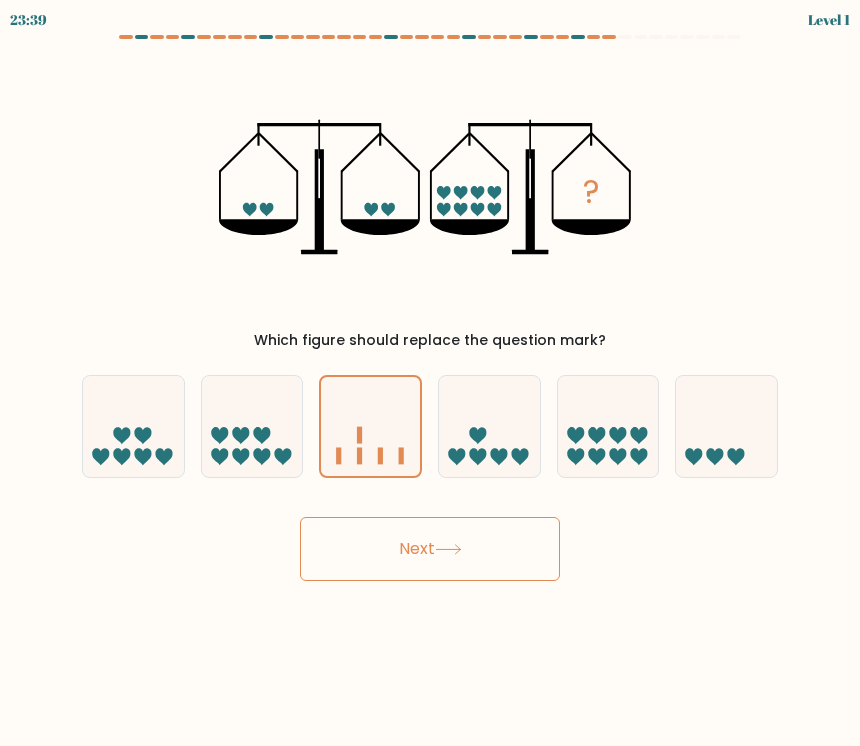 click on "Next" at bounding box center [430, 549] 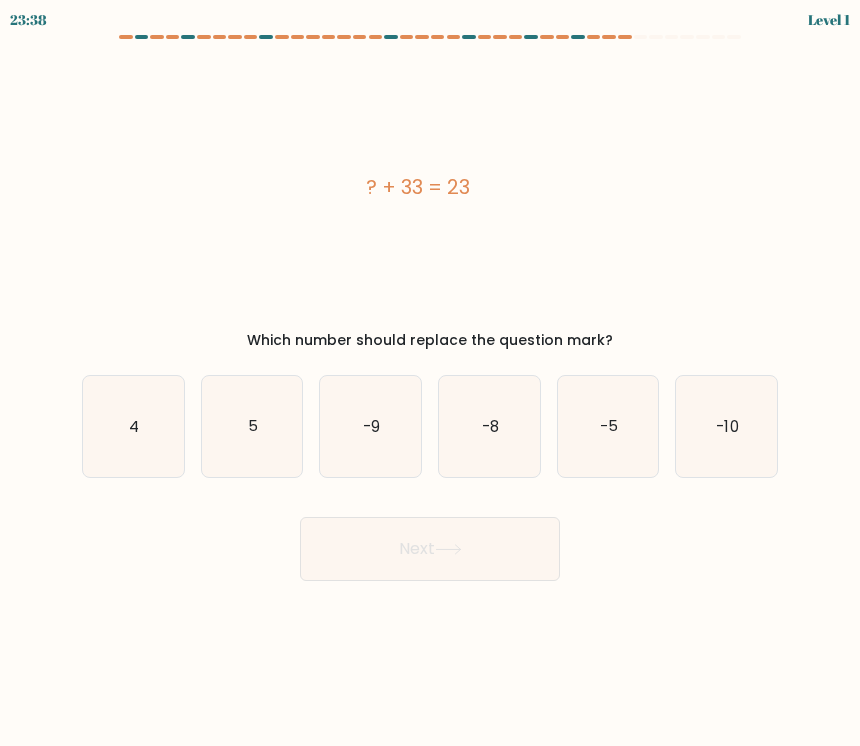 click on "-9" 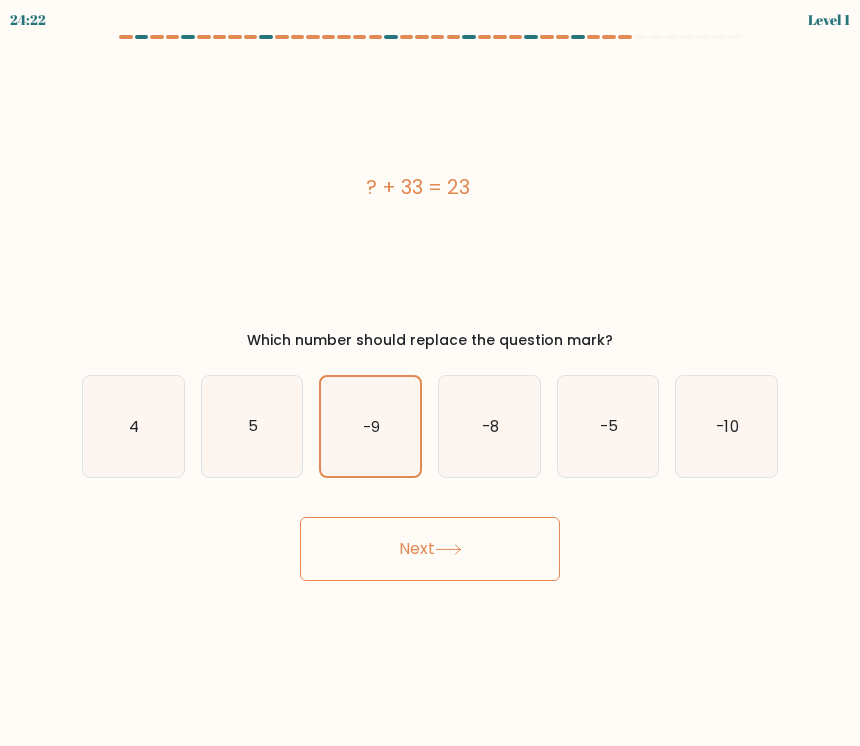 click on "Next" at bounding box center (430, 549) 